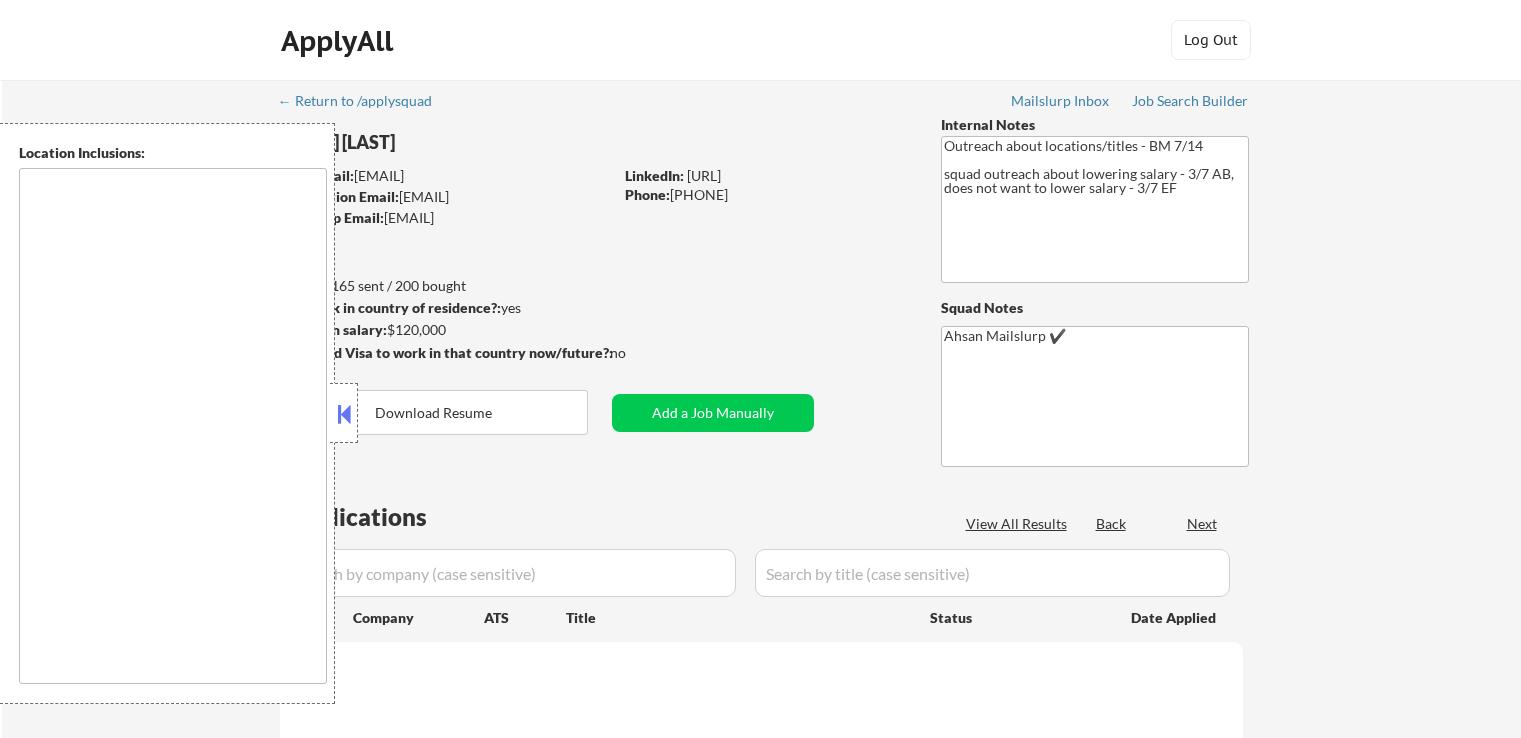 scroll, scrollTop: 0, scrollLeft: 0, axis: both 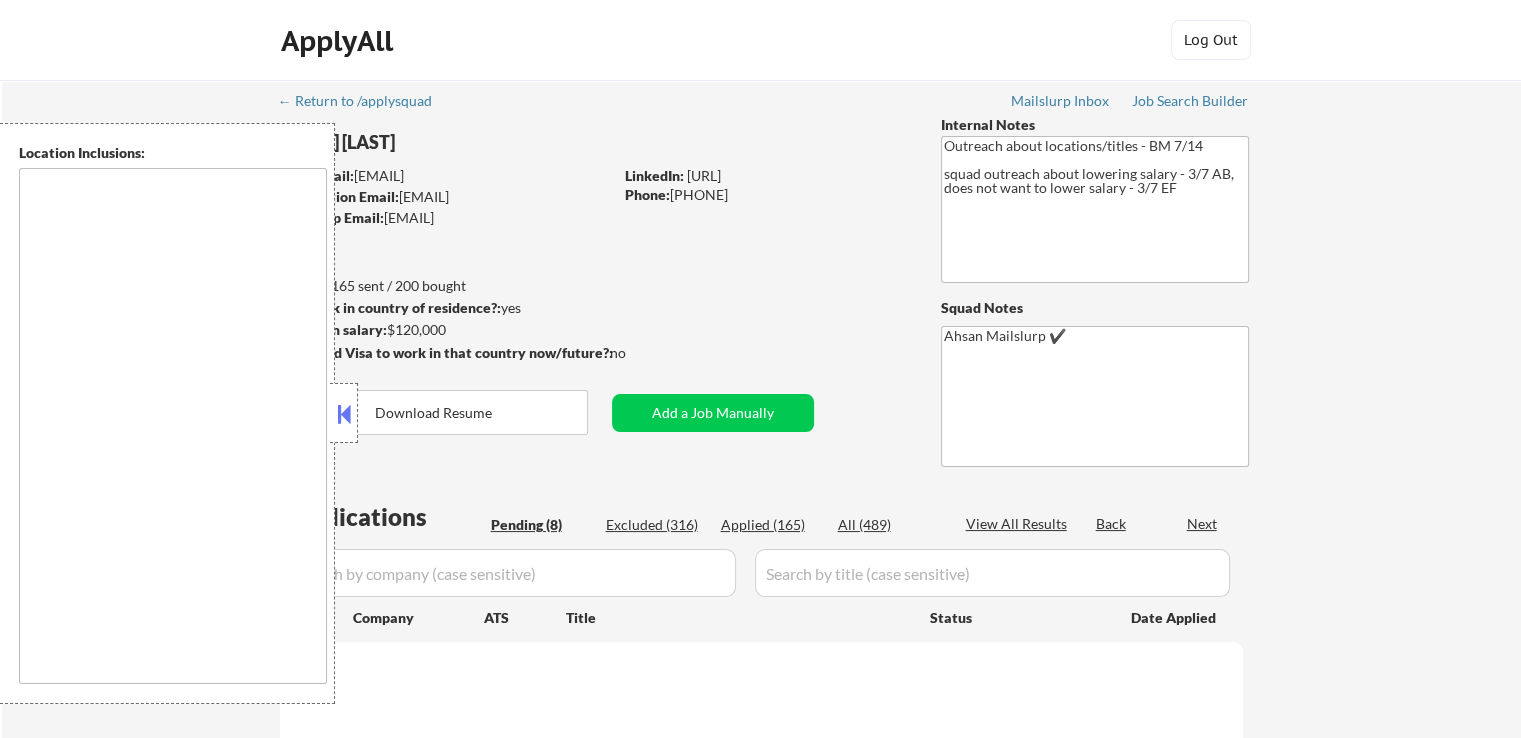 type on "Torrance, [STATE]   Redondo Beach, [STATE]   Hermosa Beach, [STATE]   Manhattan Beach, [STATE]   Gardena, [STATE]   Carson, [STATE]   Hawthorne, [STATE]   Lawndale, [STATE]   Lomita, [STATE]   Palos Verdes Estates, [STATE]   Rancho Palos Verdes, [STATE]   Rolling Hills Estates, [STATE]   Rolling Hills, [STATE]   El Segundo, [STATE]   Inglewood, [STATE]   Compton, [STATE]   Harbor City, [STATE]   San Pedro, [STATE]   West Carson, [STATE]   Wilmington, [STATE]   Lennox, [STATE]   West Athens, [STATE]   Del Aire, [STATE]   Alondra Park, [STATE]   Los Angeles, [STATE] San Francisco, [STATE]   Daly City, [STATE]   South San Francisco, [STATE]   Brisbane, [STATE]   Colma, [STATE]   Pacifica, [STATE]   San Bruno, [STATE]   Millbrae, [STATE]   Burlingame, [STATE]   San Mateo, [STATE]   Foster City, [STATE]   Belmont, [STATE]   Redwood City, [STATE]   San Carlos, [STATE]   Half Moon Bay, [STATE]   Sausalito, [STATE]   Tiburon, [STATE]   Mill Valley, [STATE]   Corte Madera, [STATE]   Larkspur, [STATE]   Richmond, [STATE]   El Cerrito, [STATE]   Albany, [STATE]   Berkeley, [STATE]   Oakland, [STATE]   Alameda, [STATE]   Emeryville, [STATE]   Piedmont, [STATE]   Moraga, [STATE]   Orinda, [STATE]   Lafayette, [STATE]   Walnut Creek, [STATE]   Pleasant Hill, [STATE]   Concord, [STATE]   Martinez, [STATE]   Benicia..." 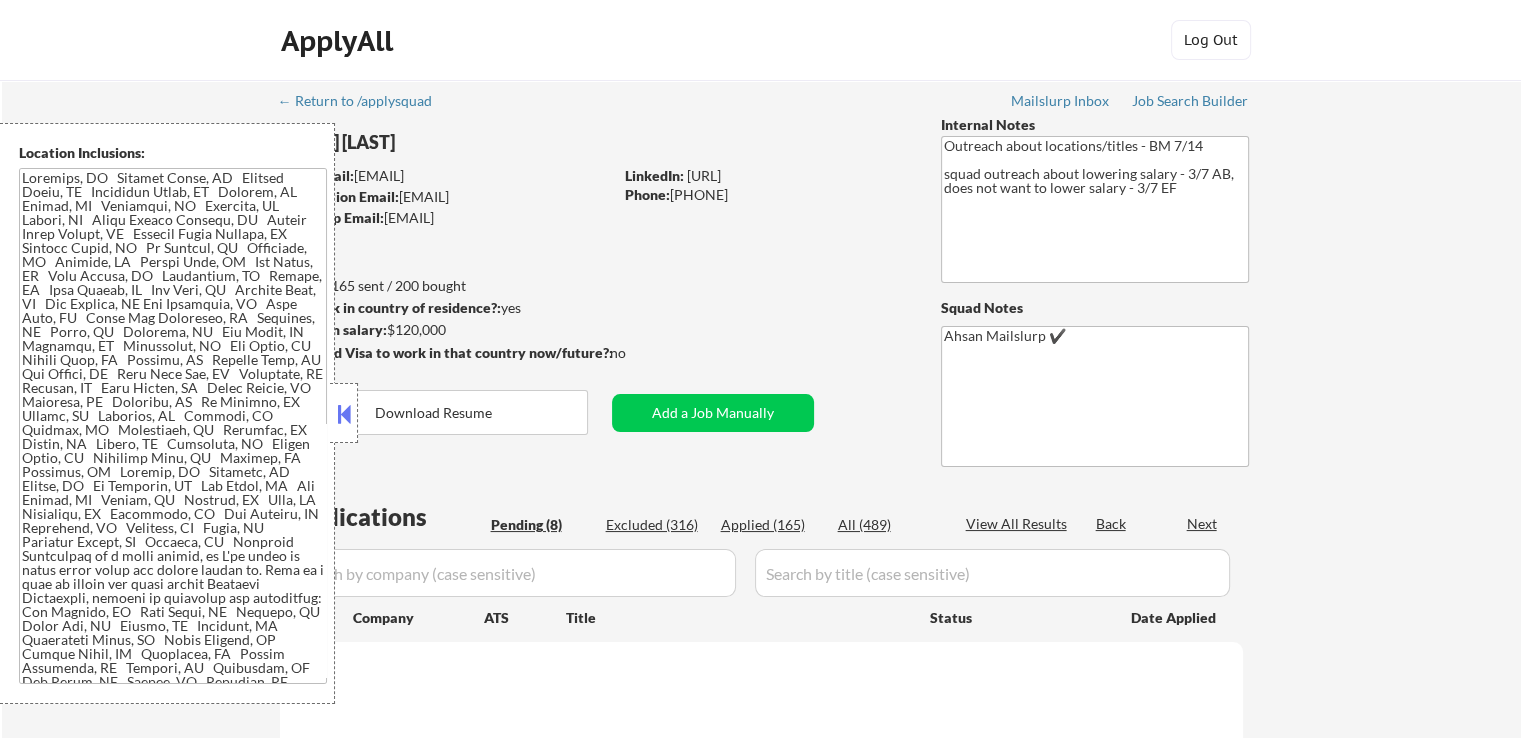 select on ""pending"" 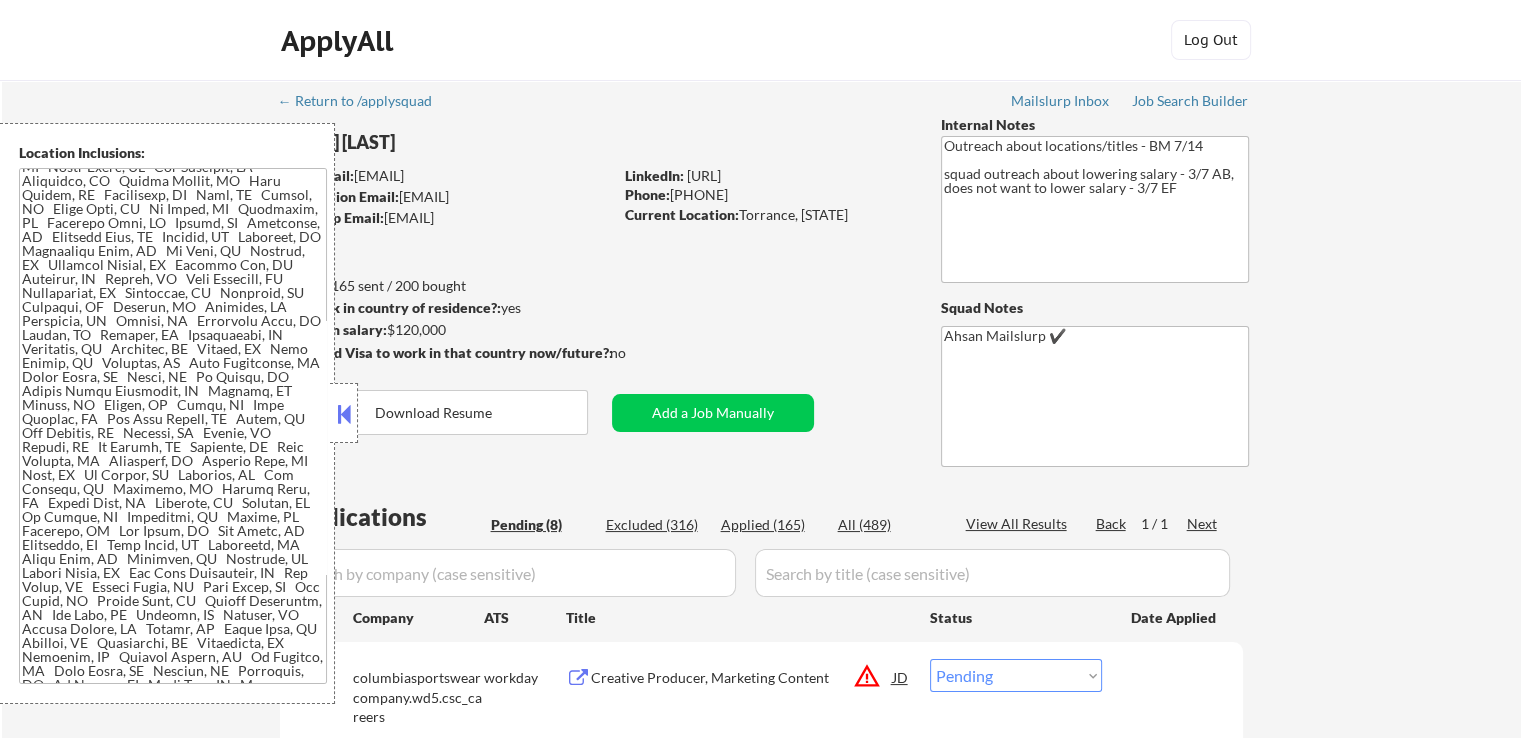 scroll, scrollTop: 931, scrollLeft: 0, axis: vertical 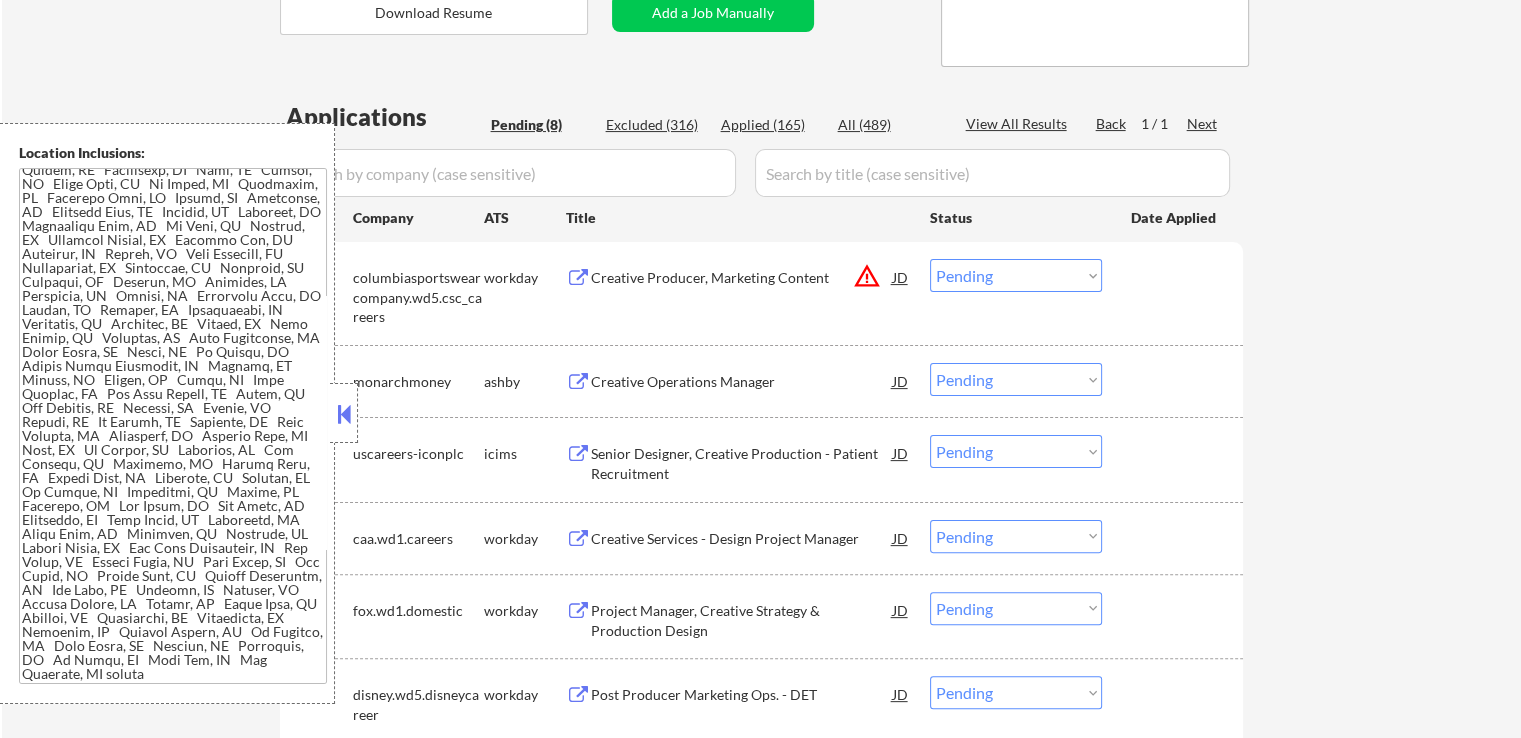 click on "Choose an option... Pending Applied Excluded (Questions) Excluded (Expired) Excluded (Location) Excluded (Bad Match) Excluded (Blocklist) Excluded (Salary) Excluded (Other)" at bounding box center (1016, 275) 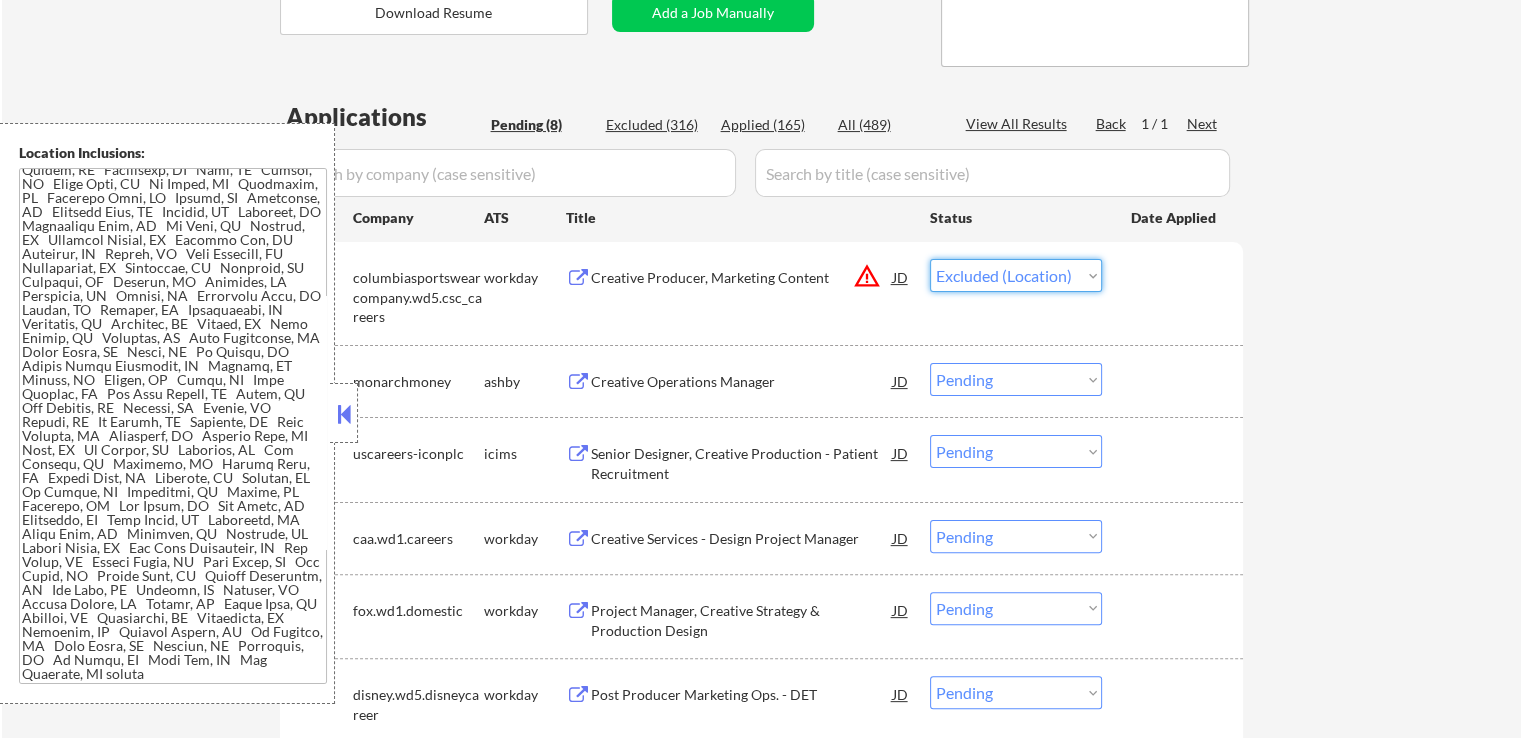 click on "Choose an option... Pending Applied Excluded (Questions) Excluded (Expired) Excluded (Location) Excluded (Bad Match) Excluded (Blocklist) Excluded (Salary) Excluded (Other)" at bounding box center (1016, 275) 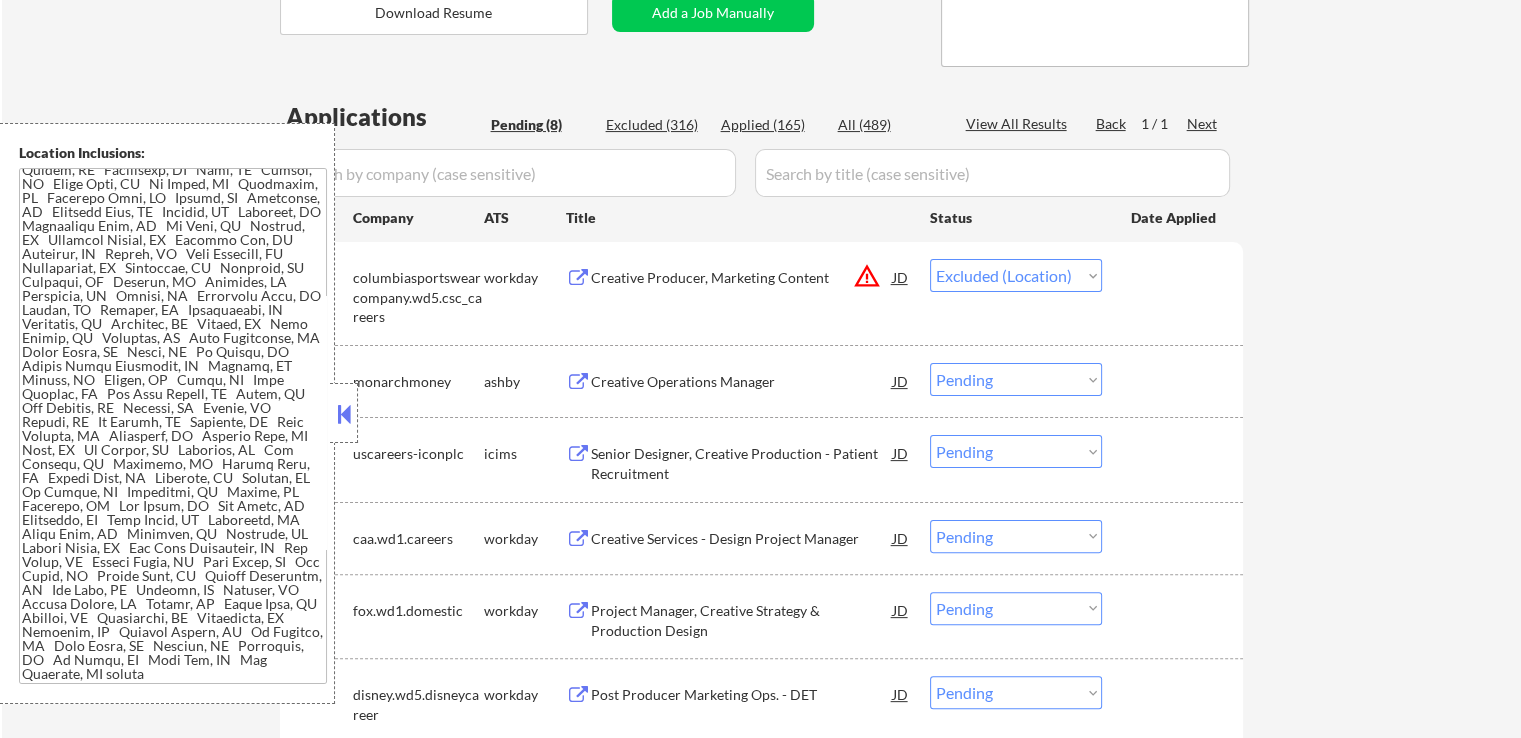 click on "← Return to /applysquad Mailslurp Inbox Job Search Builder [FIRST] [LAST] User Email:  [EMAIL] Application Email:  [EMAIL] Mailslurp Email:  [EMAIL] LinkedIn:   [URL]
Phone:  [PHONE] Current Location:  [CITY], [STATE] Applies:  165 sent / 200 bought Internal Notes Outreach about locations/titles - BM 7/14
squad outreach about lowering salary - 3/7 AB, does not want to lower salary - 3/7 EF Can work in country of residence?:  yes Squad Notes Minimum salary:  $120,000 Will need Visa to work in that country now/future?:   no Download Resume Add a Job Manually Ahsan Mailslurp ✔️ Applications Pending (8) Excluded (316) Applied (165) All (489) View All Results Back 1 / 1
Next Company ATS Title Status Date Applied #1 columbiasportswearcompany.wd5.csc_careers workday Creative Producer, Marketing Content JD warning_amber Choose an option... Pending Applied Excluded (Questions) Excluded (Expired) Excluded (Location)" at bounding box center (761, 328) 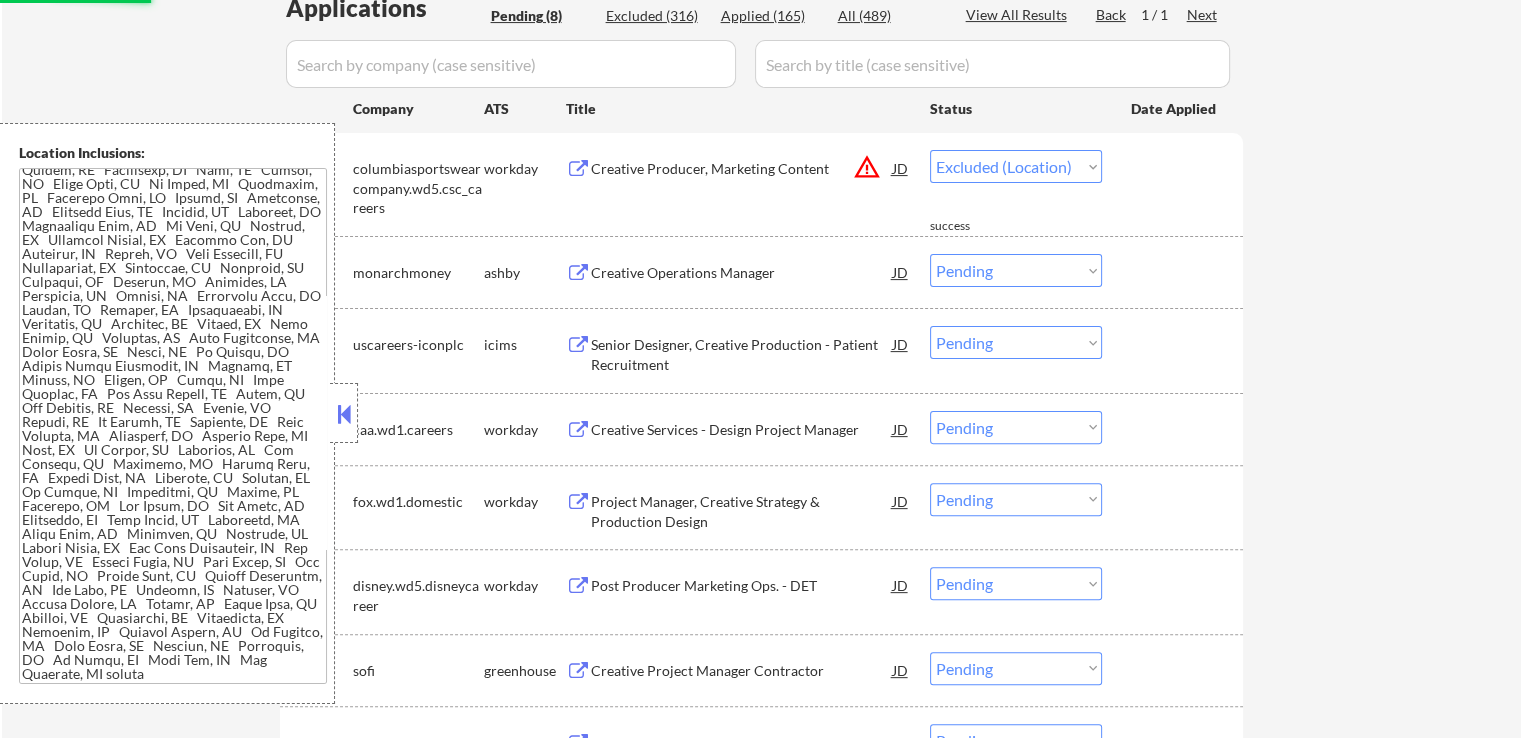 scroll, scrollTop: 400, scrollLeft: 0, axis: vertical 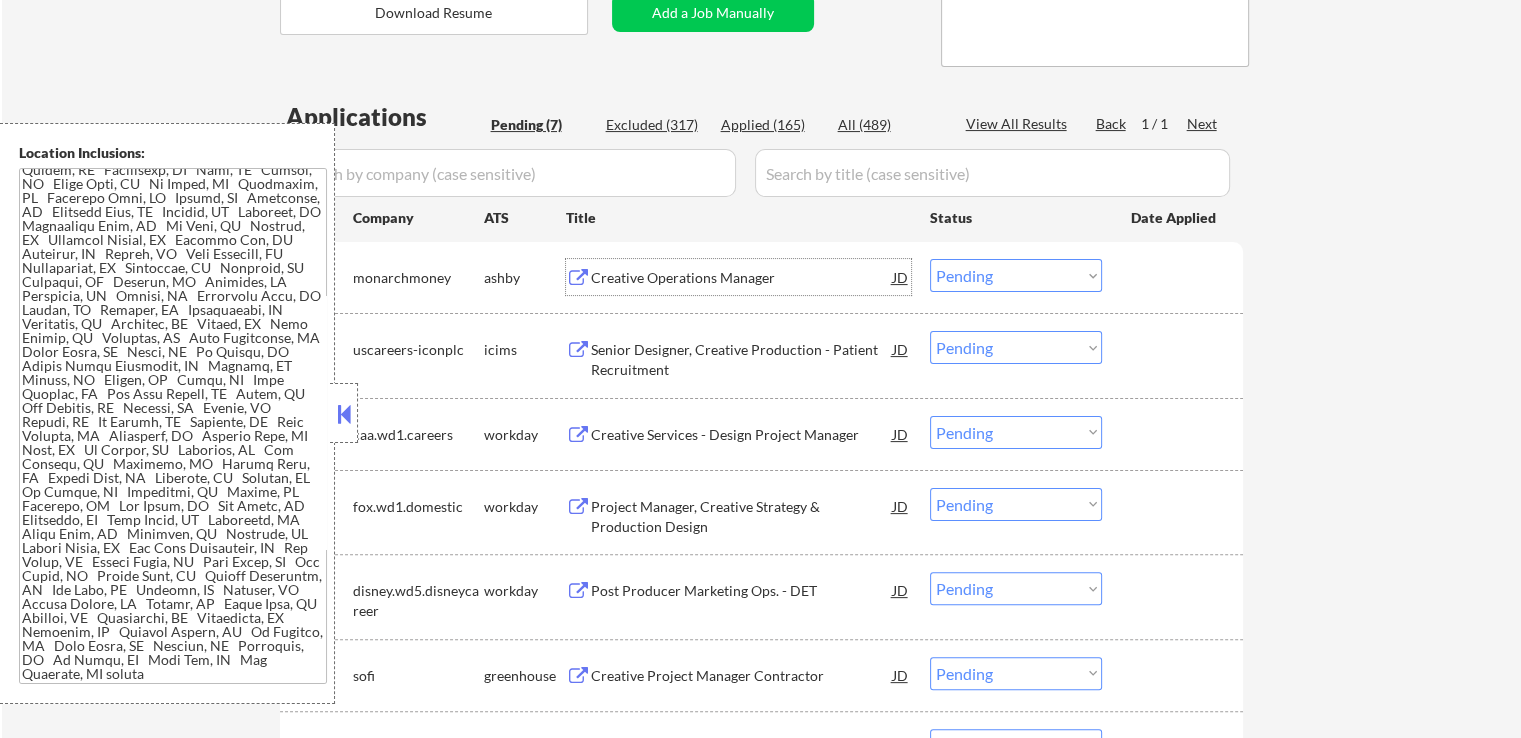 click on "Creative Operations Manager" at bounding box center (742, 278) 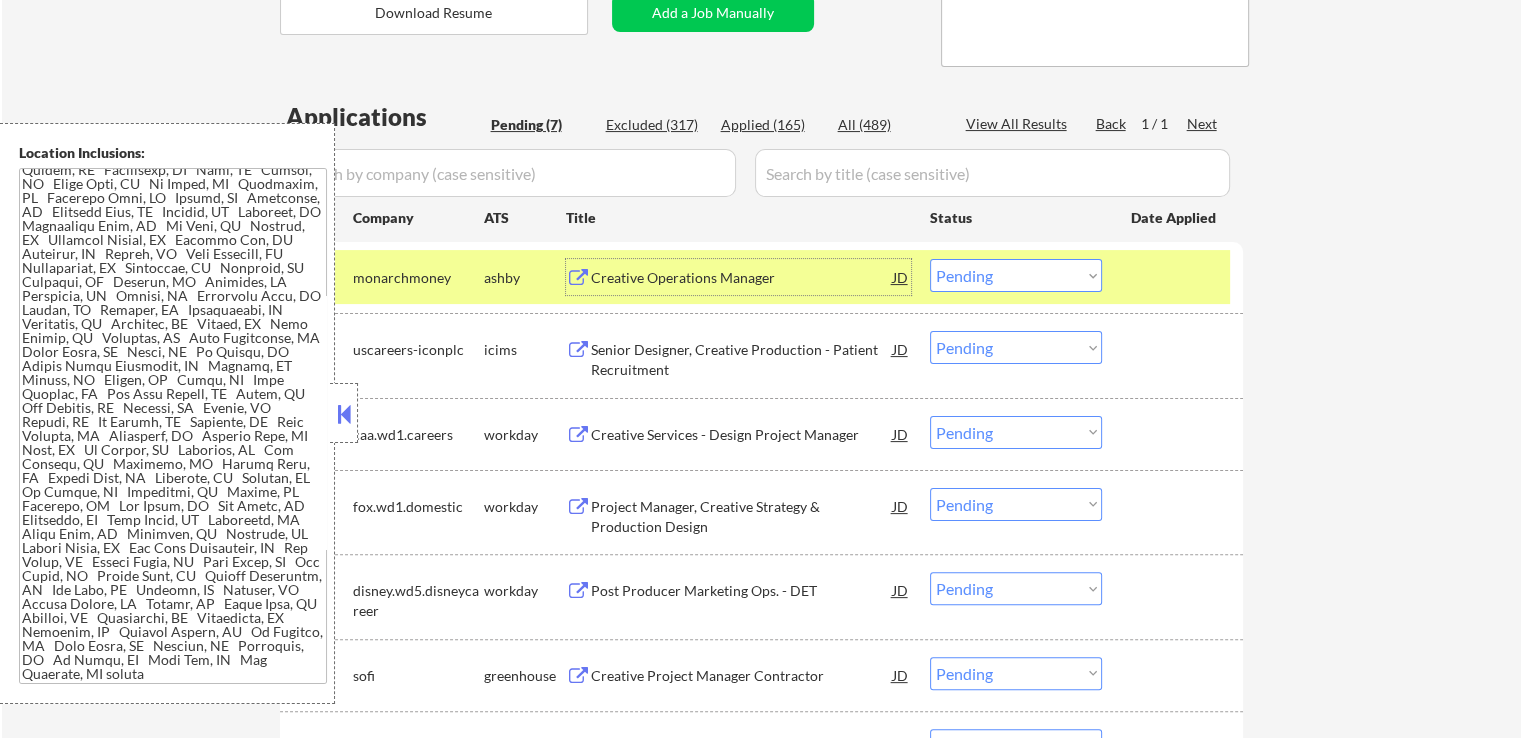 click on "Senior Designer, Creative Production - Patient Recruitment" at bounding box center (742, 359) 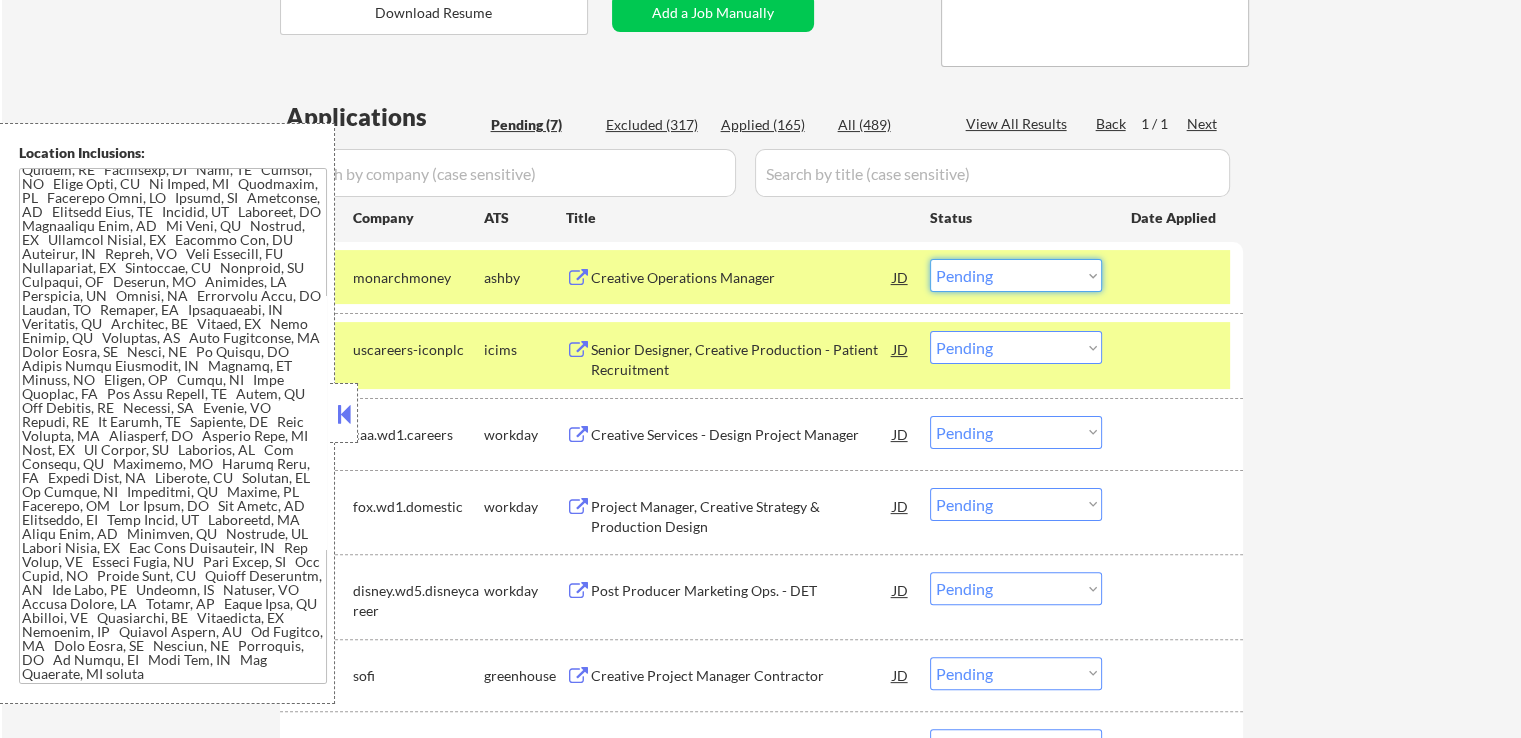 click on "Choose an option... Pending Applied Excluded (Questions) Excluded (Expired) Excluded (Location) Excluded (Bad Match) Excluded (Blocklist) Excluded (Salary) Excluded (Other)" at bounding box center [1016, 275] 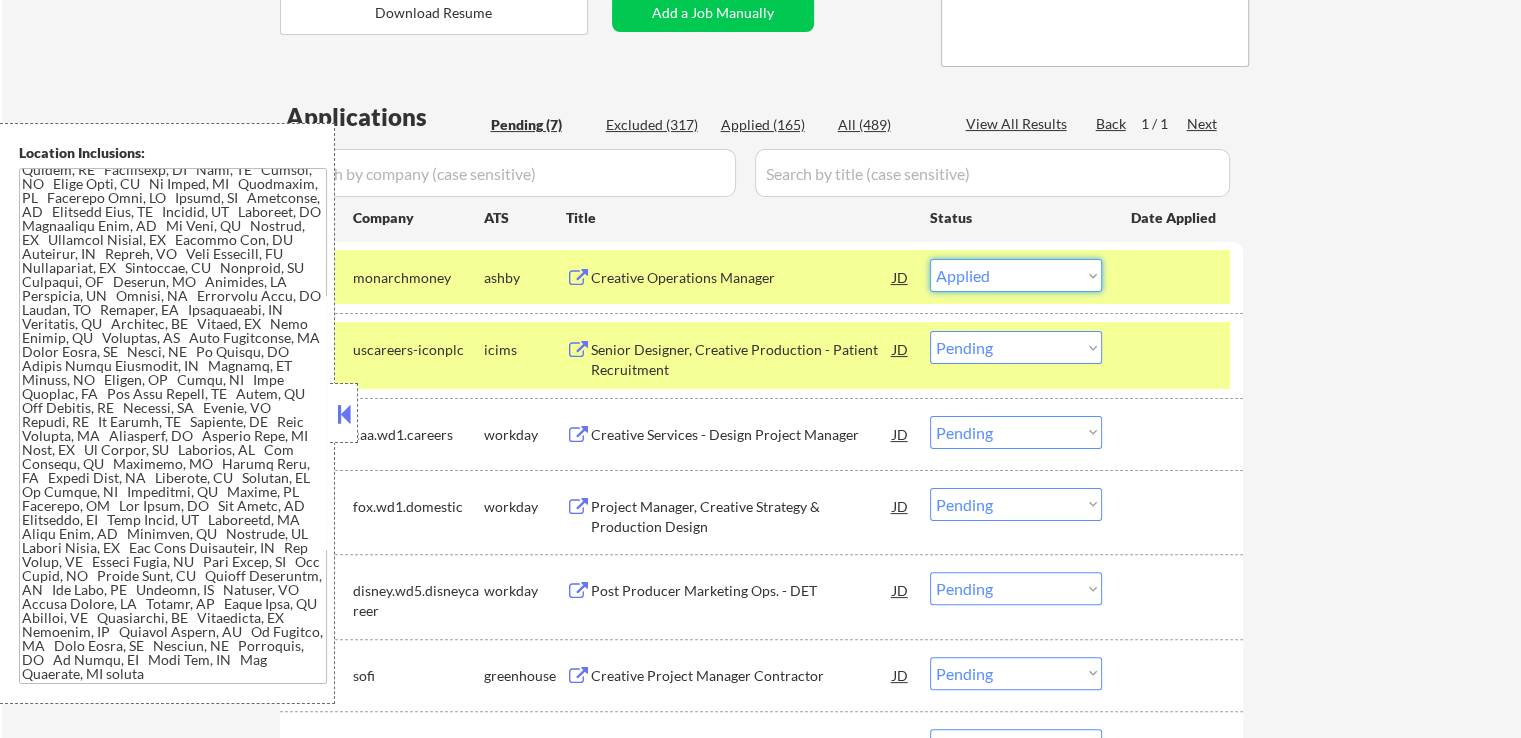 click on "Choose an option... Pending Applied Excluded (Questions) Excluded (Expired) Excluded (Location) Excluded (Bad Match) Excluded (Blocklist) Excluded (Salary) Excluded (Other)" at bounding box center [1016, 275] 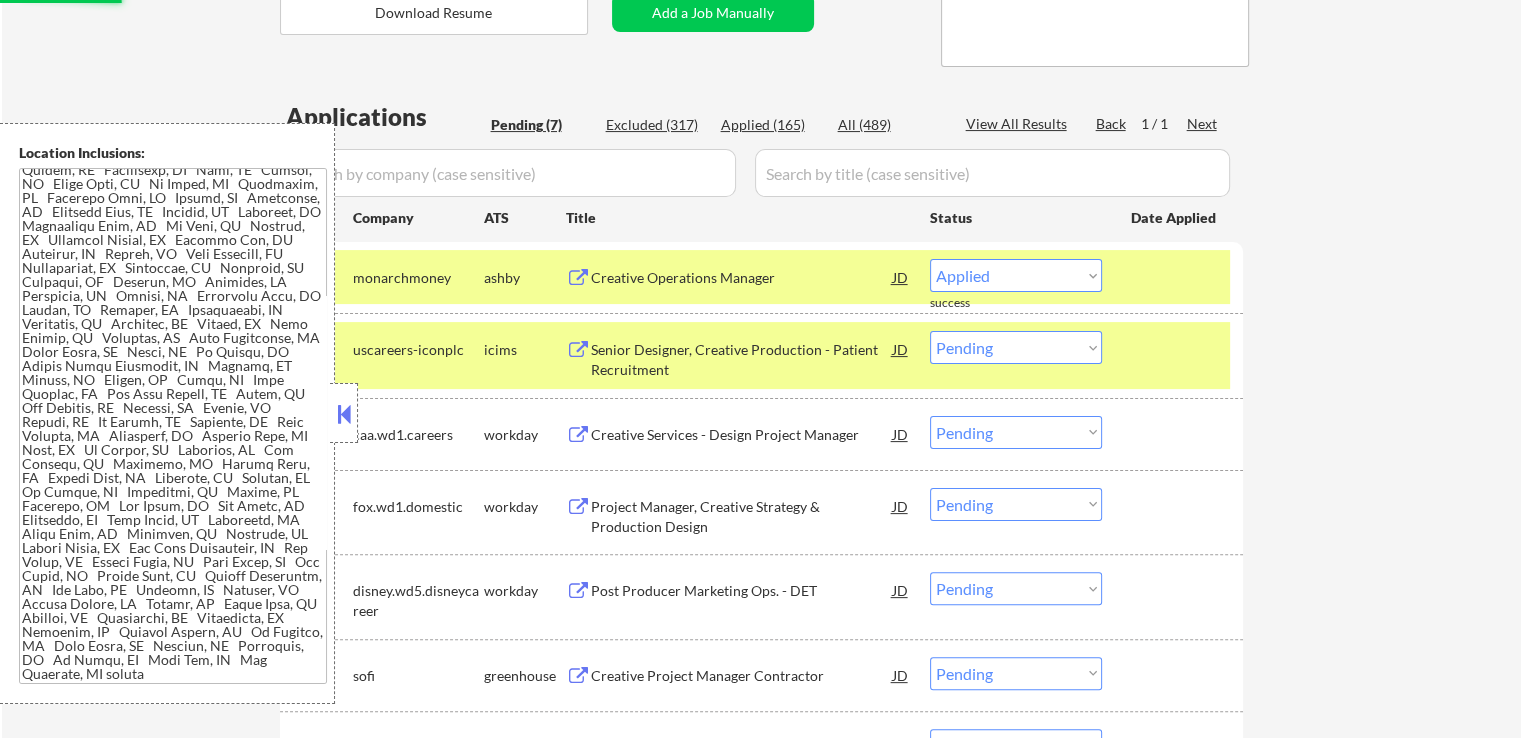 select on ""pending"" 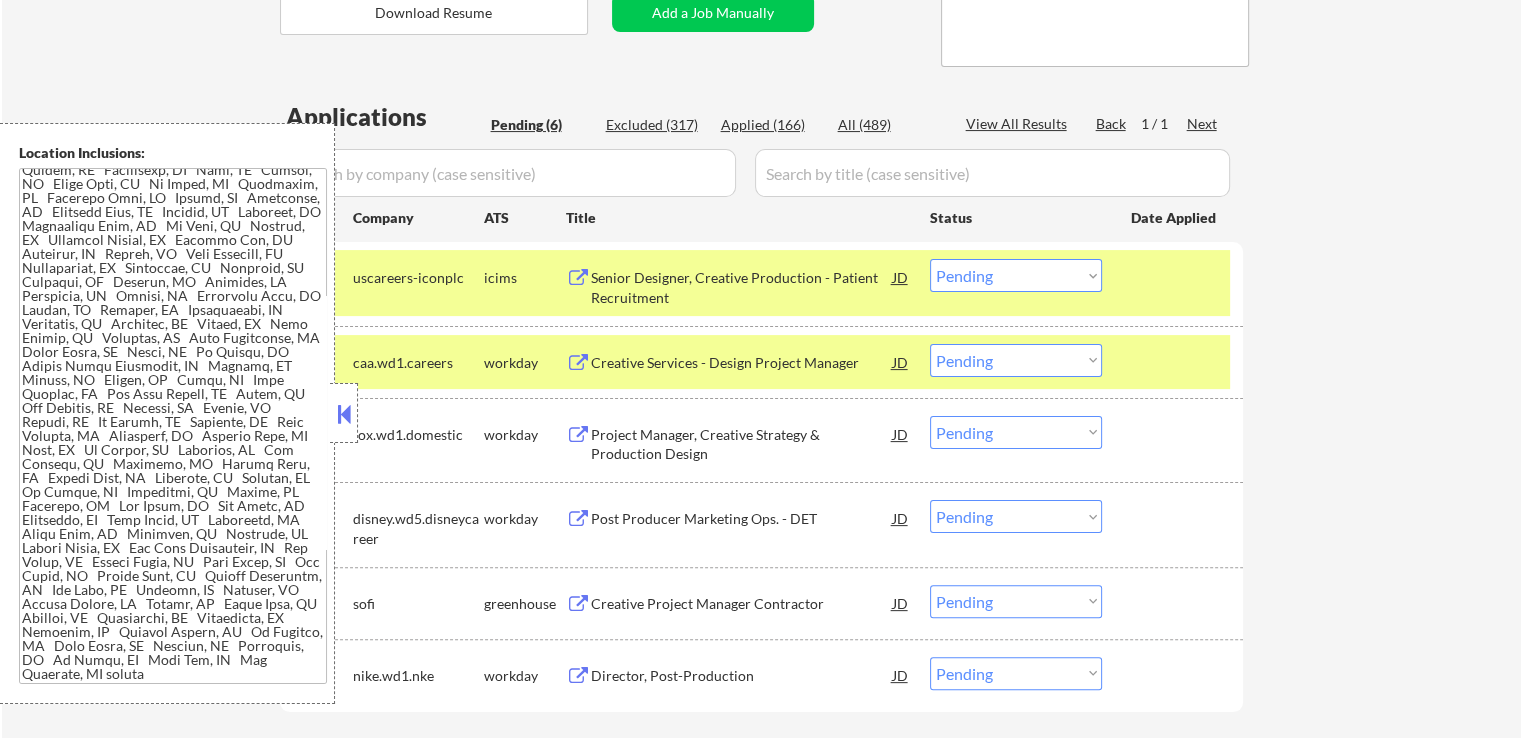 click on "Creative Services - Design Project Manager" at bounding box center [742, 363] 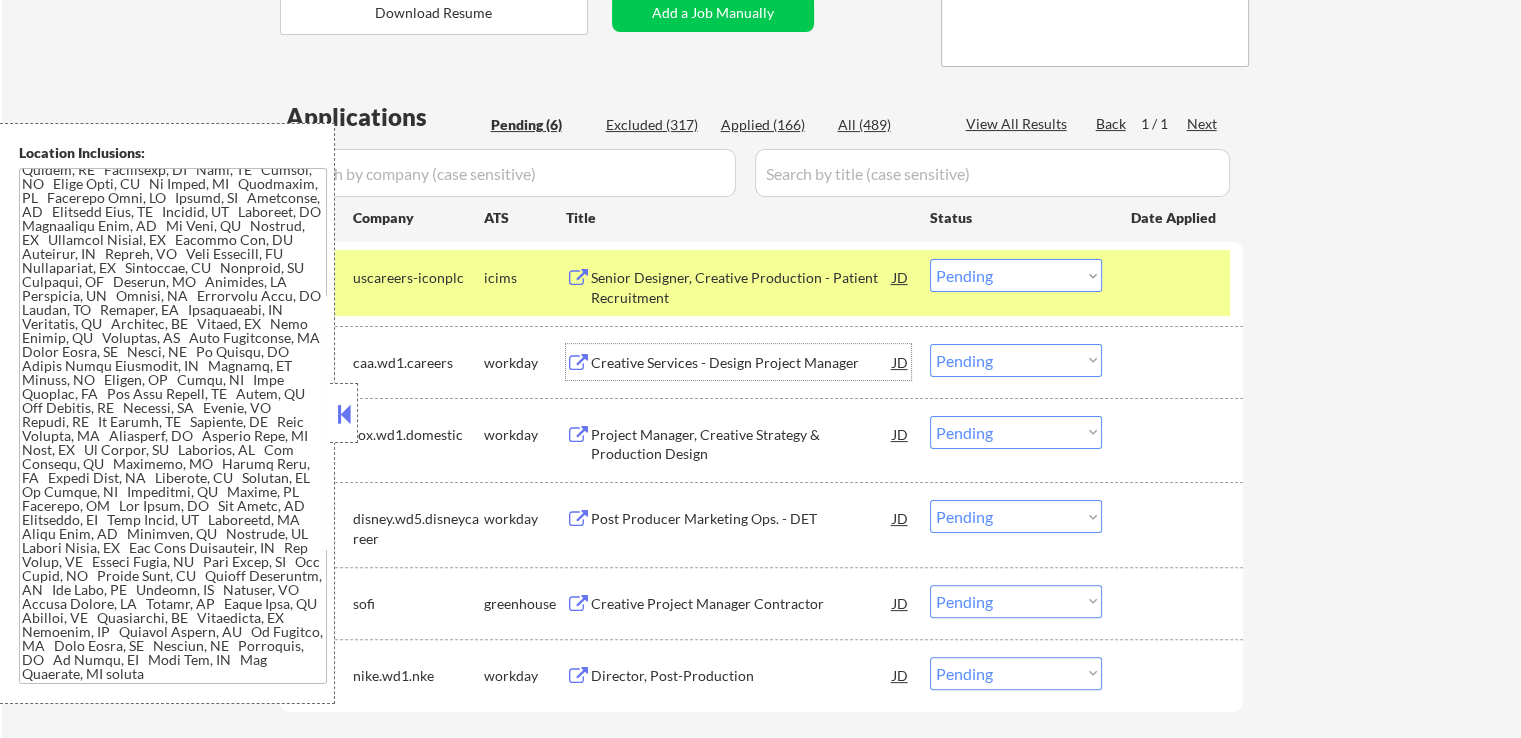 click on "Choose an option... Pending Applied Excluded (Questions) Excluded (Expired) Excluded (Location) Excluded (Bad Match) Excluded (Blocklist) Excluded (Salary) Excluded (Other)" at bounding box center (1016, 360) 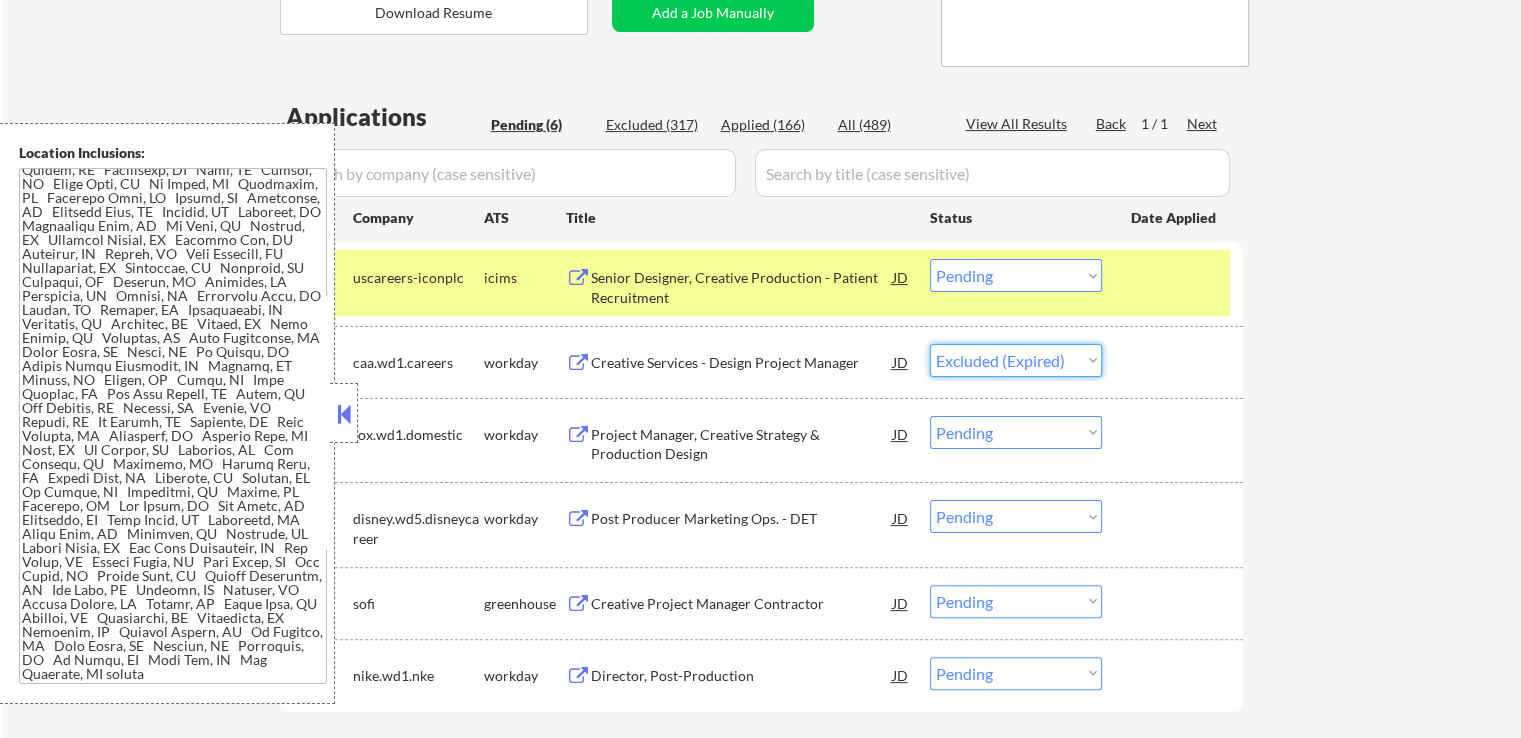 click on "Choose an option... Pending Applied Excluded (Questions) Excluded (Expired) Excluded (Location) Excluded (Bad Match) Excluded (Blocklist) Excluded (Salary) Excluded (Other)" at bounding box center (1016, 360) 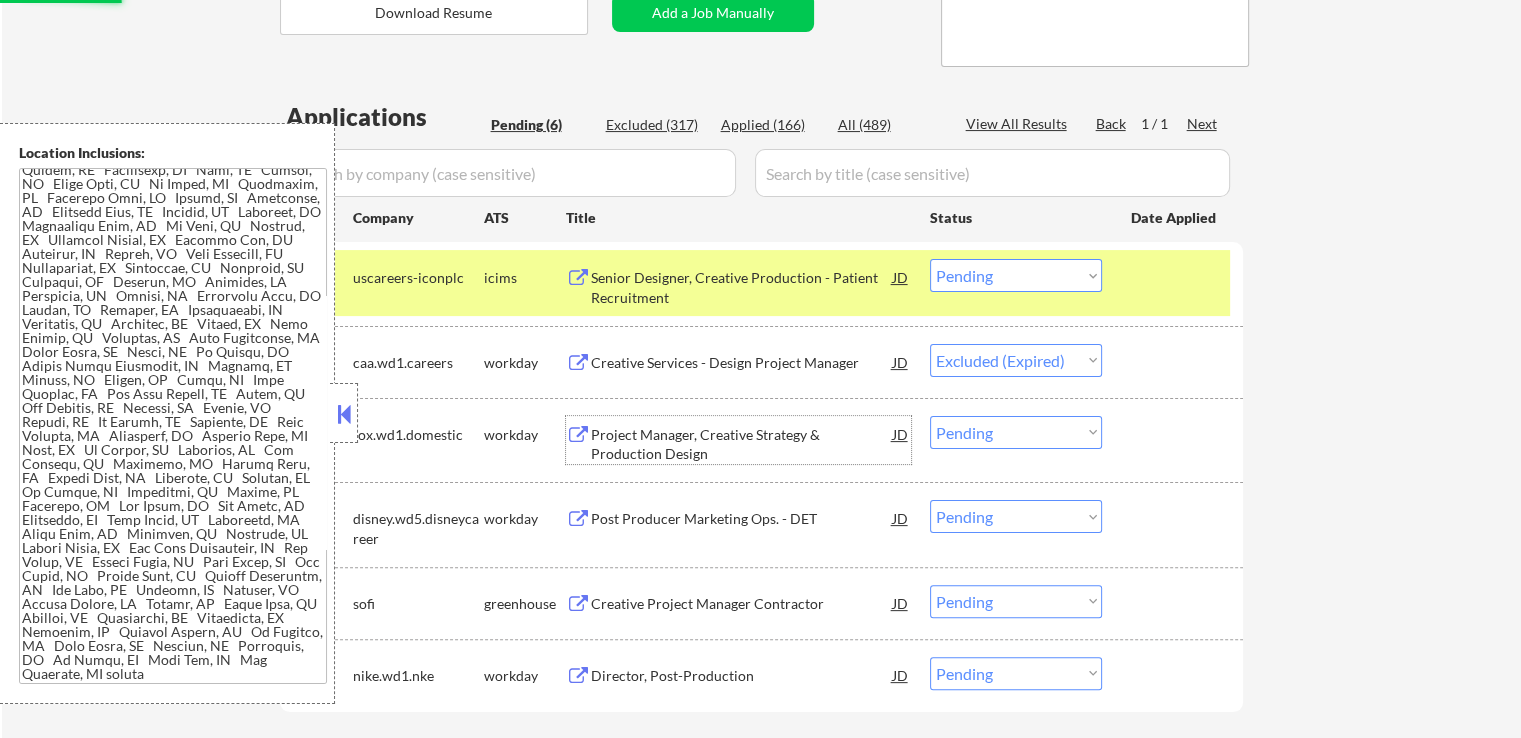 click on "Project Manager, Creative Strategy & Production Design" at bounding box center [742, 440] 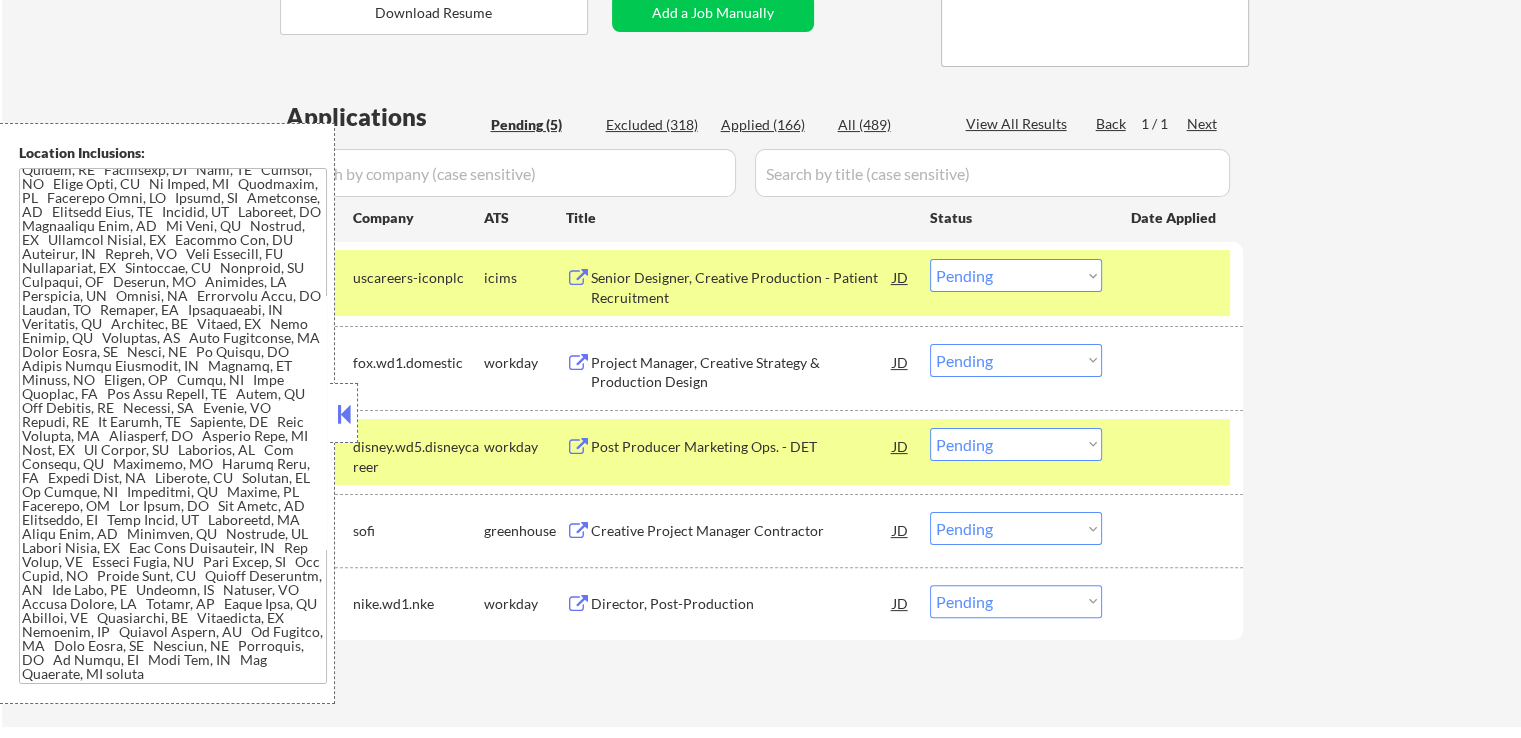 scroll, scrollTop: 839, scrollLeft: 0, axis: vertical 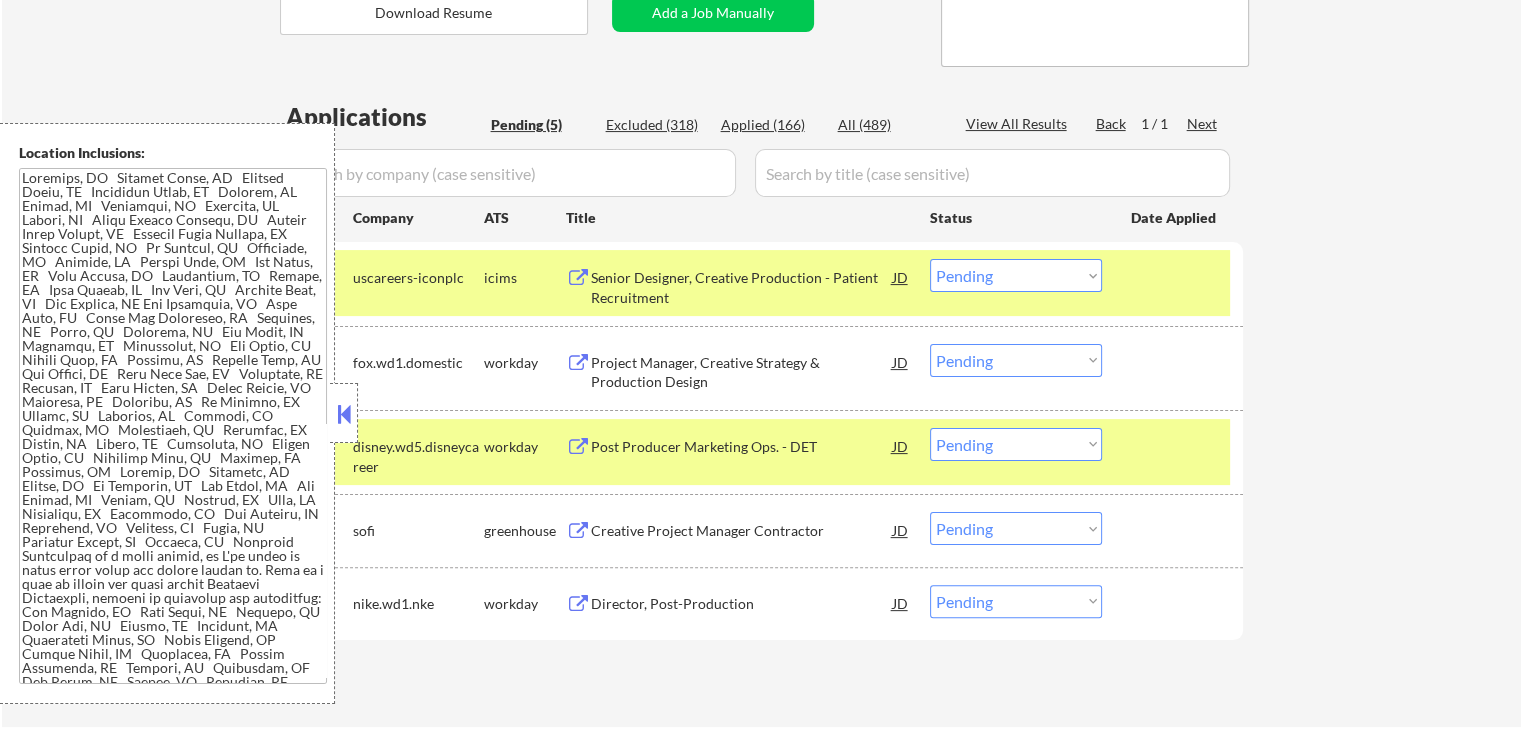 click on "Choose an option... Pending Applied Excluded (Questions) Excluded (Expired) Excluded (Location) Excluded (Bad Match) Excluded (Blocklist) Excluded (Salary) Excluded (Other)" at bounding box center [1016, 360] 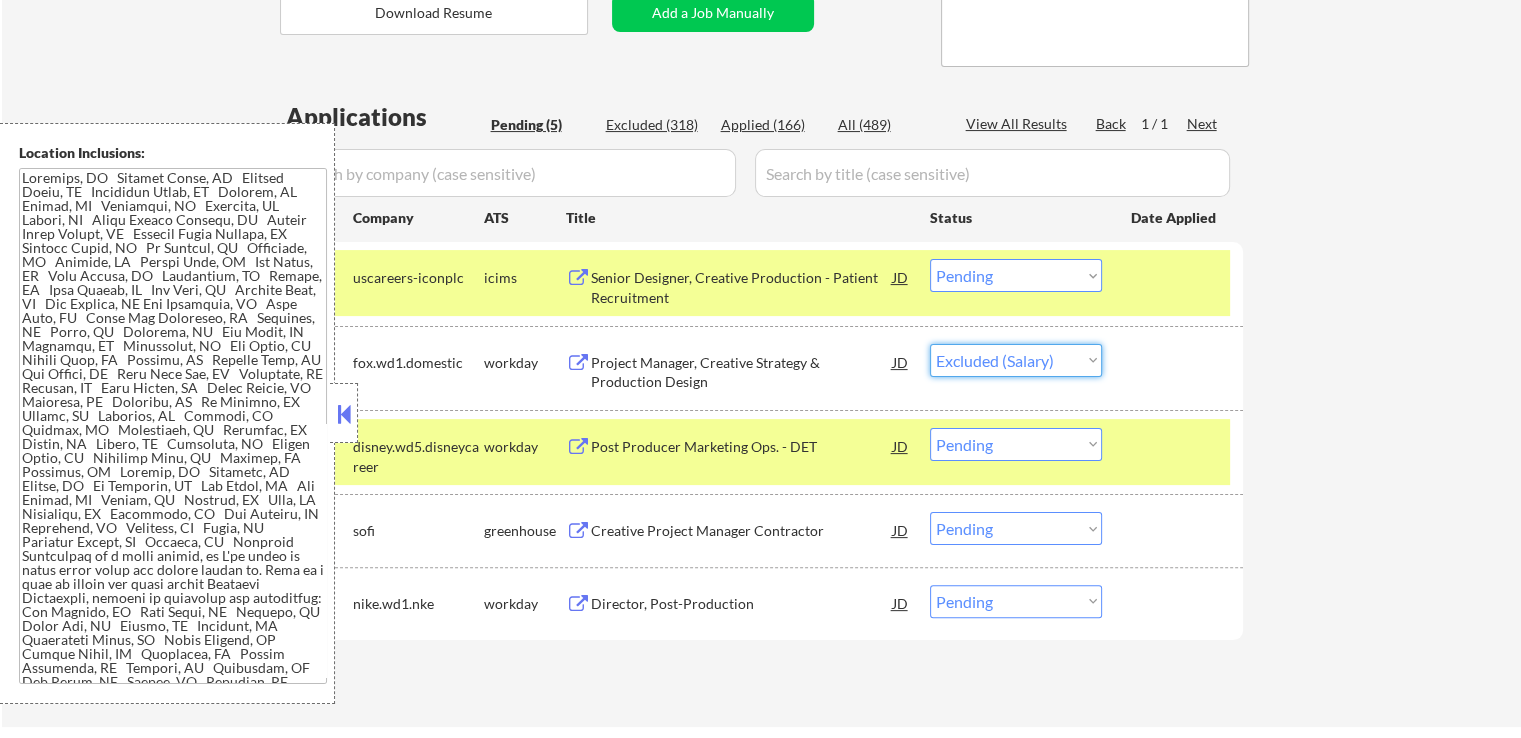 click on "Choose an option... Pending Applied Excluded (Questions) Excluded (Expired) Excluded (Location) Excluded (Bad Match) Excluded (Blocklist) Excluded (Salary) Excluded (Other)" at bounding box center (1016, 360) 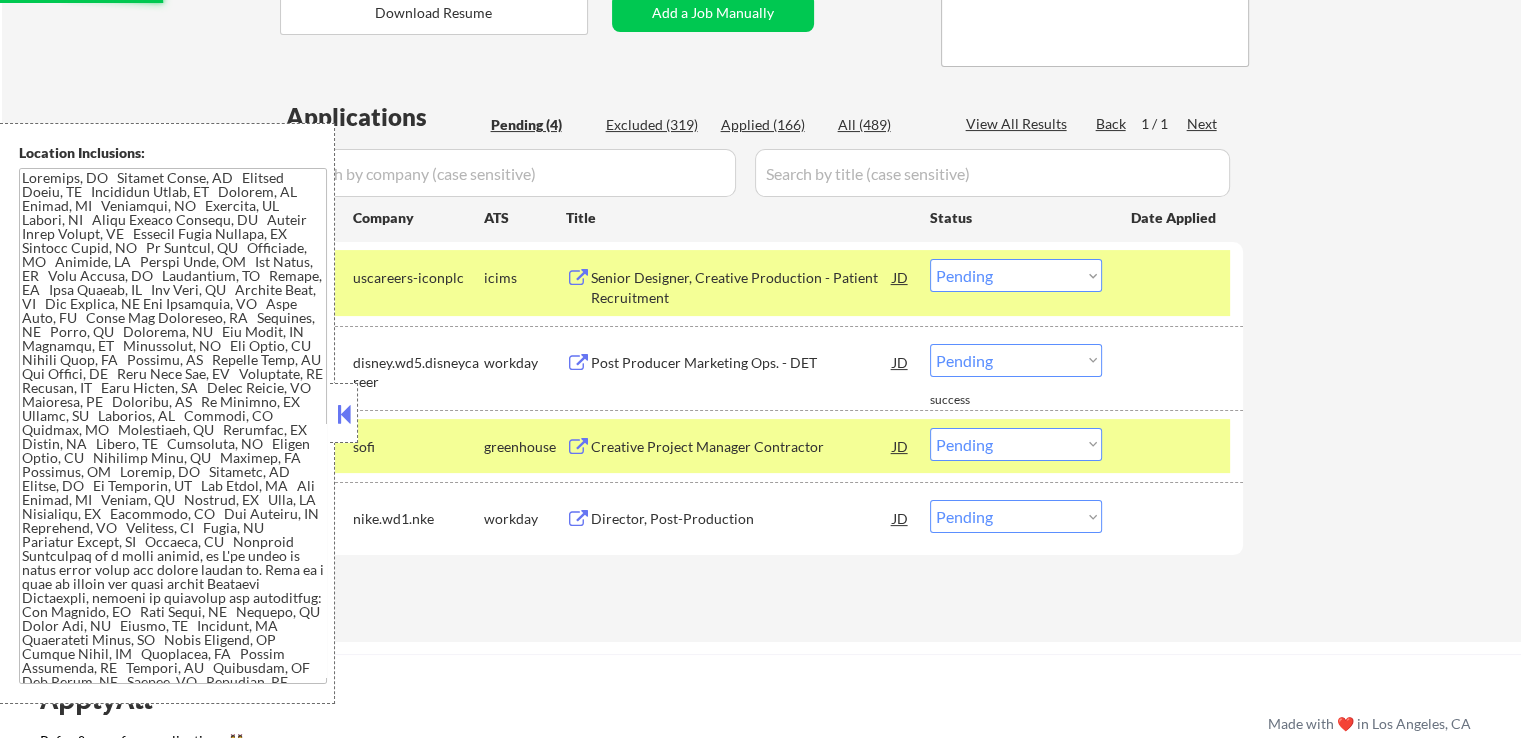 click on "Post Producer Marketing Ops. - DET" at bounding box center [742, 362] 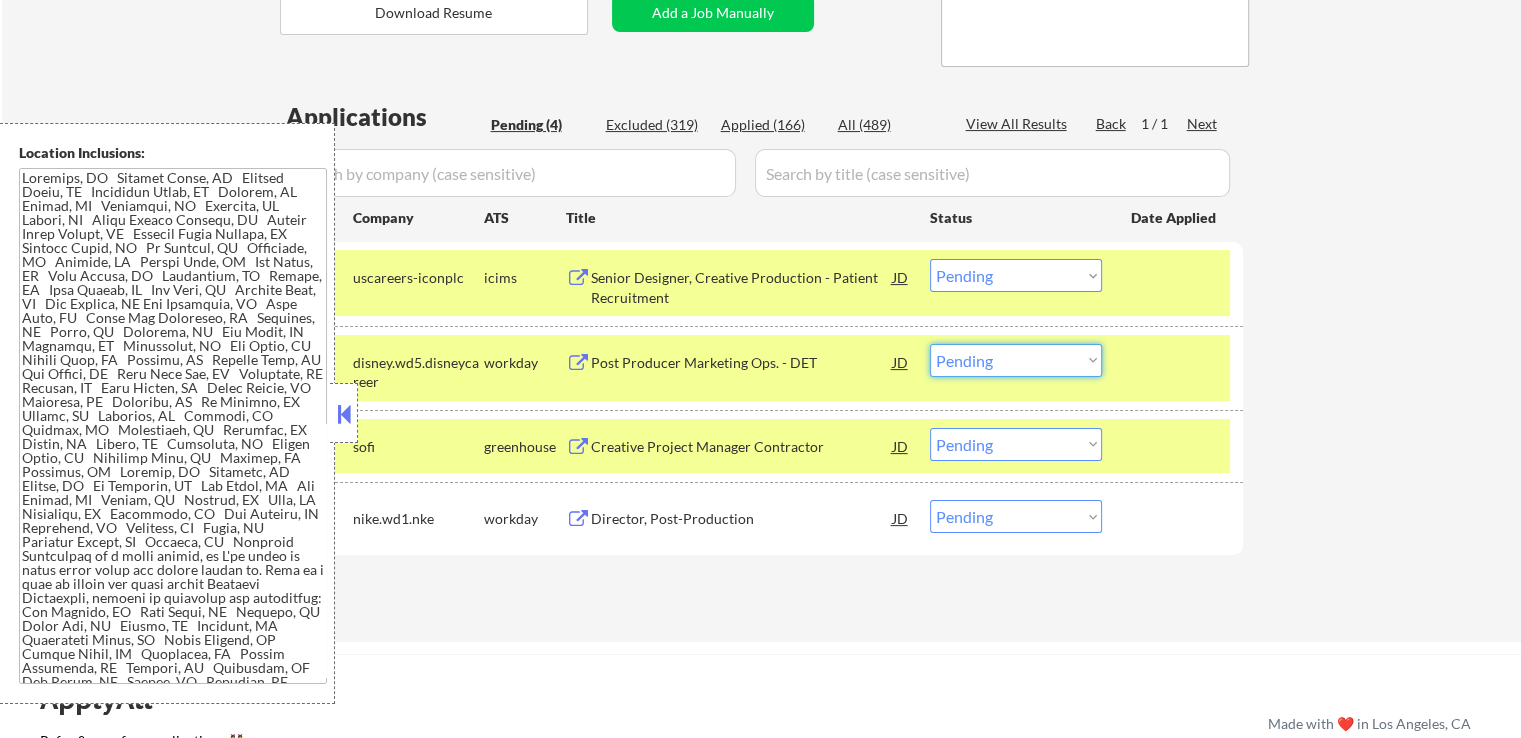click on "Choose an option... Pending Applied Excluded (Questions) Excluded (Expired) Excluded (Location) Excluded (Bad Match) Excluded (Blocklist) Excluded (Salary) Excluded (Other)" at bounding box center (1016, 360) 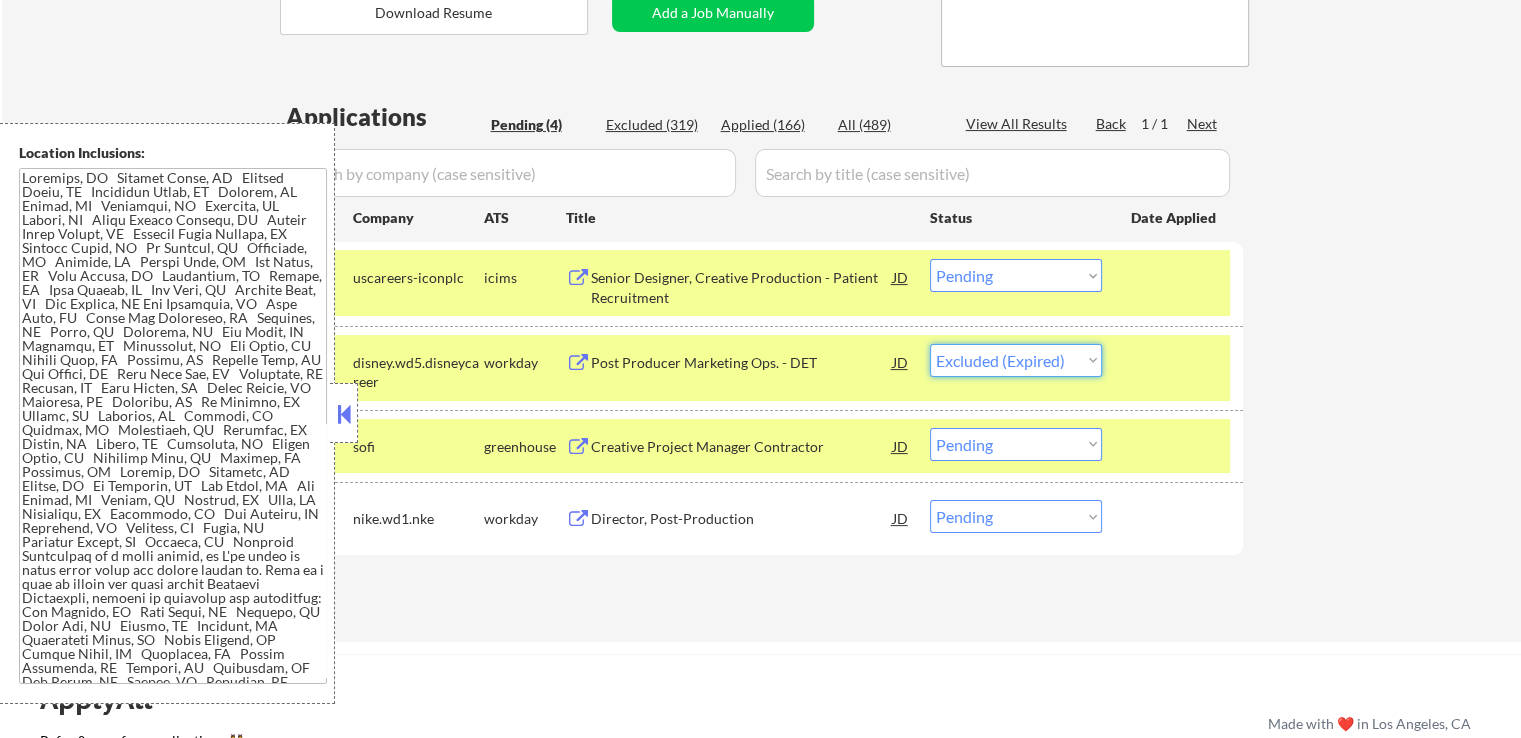 click on "Choose an option... Pending Applied Excluded (Questions) Excluded (Expired) Excluded (Location) Excluded (Bad Match) Excluded (Blocklist) Excluded (Salary) Excluded (Other)" at bounding box center (1016, 360) 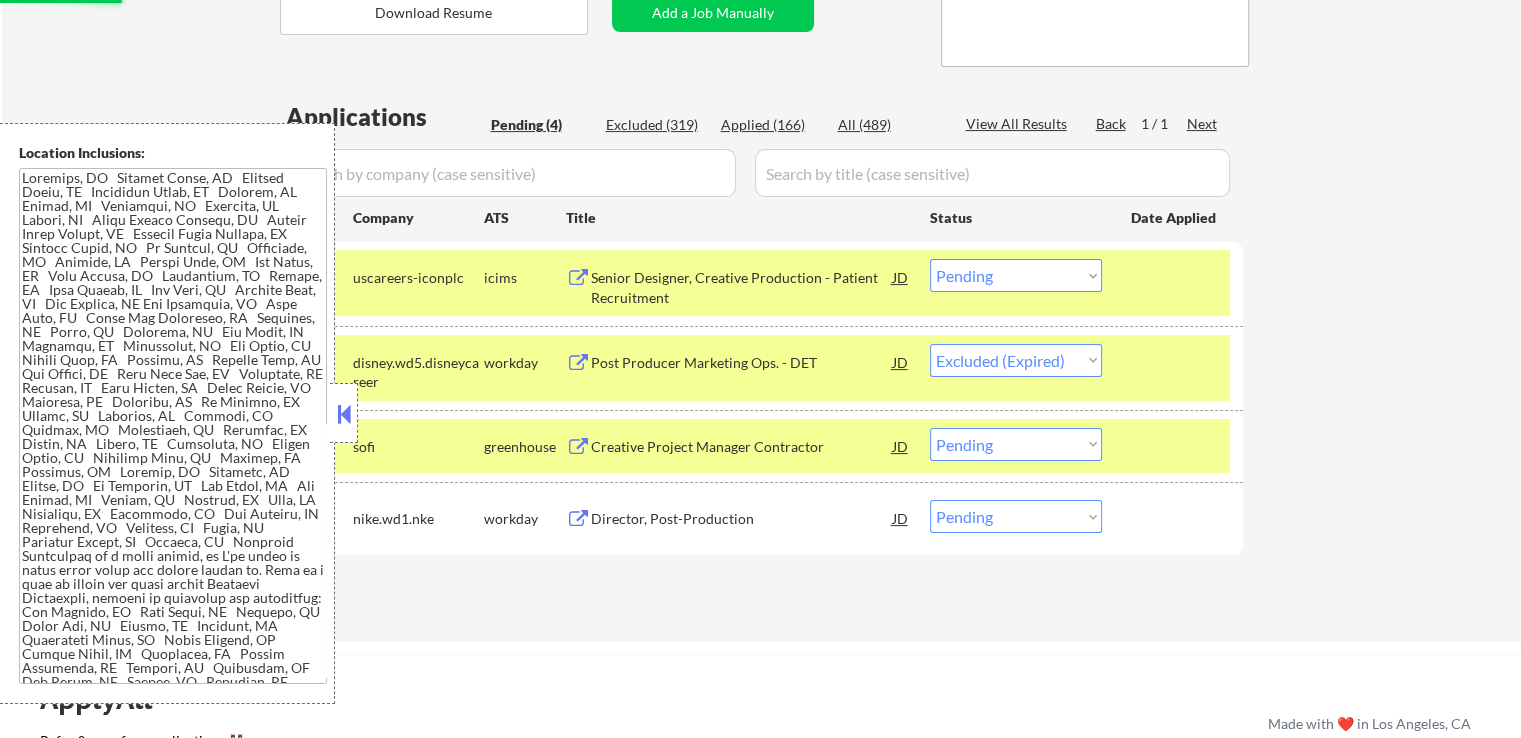 click on "Creative Project Manager Contractor" at bounding box center (742, 447) 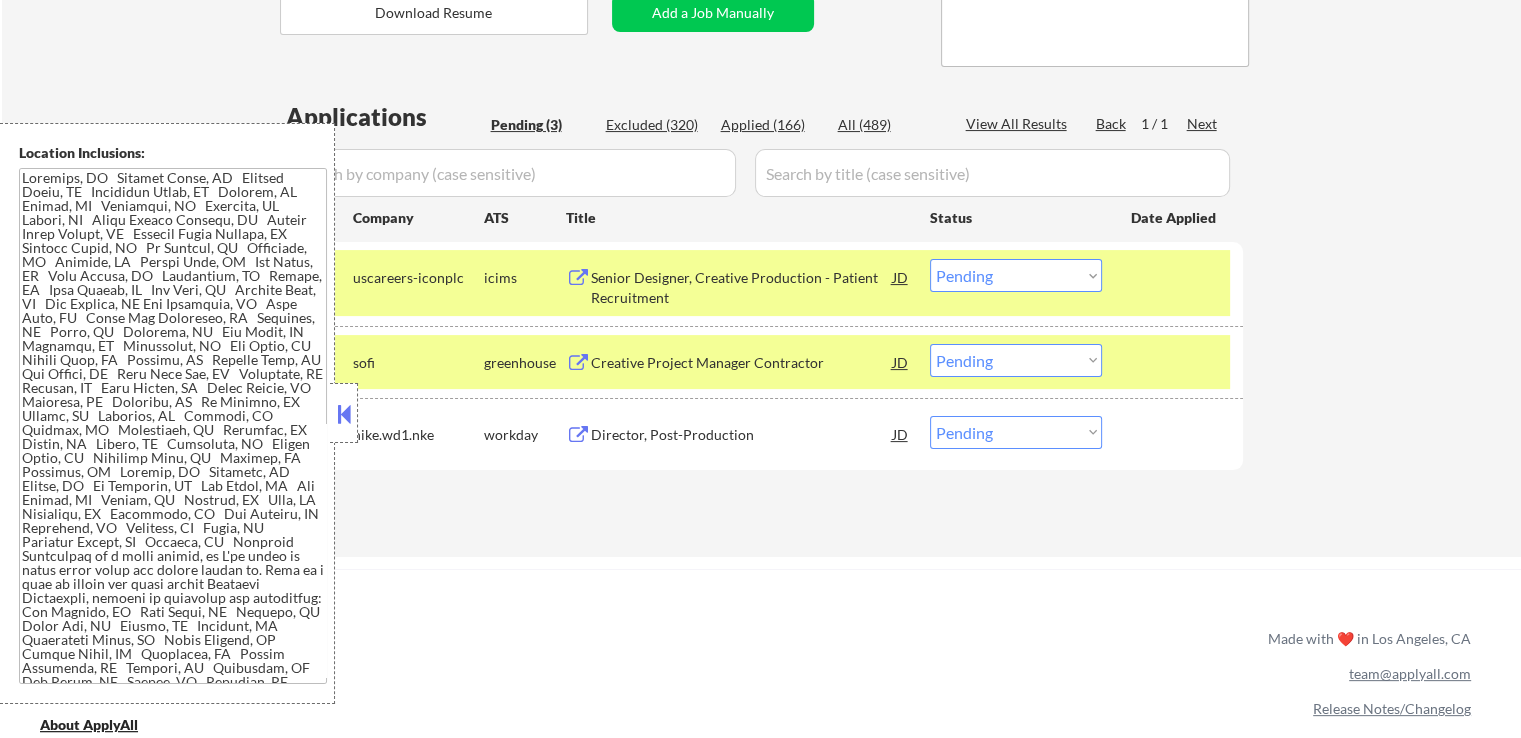 scroll, scrollTop: 388, scrollLeft: 0, axis: vertical 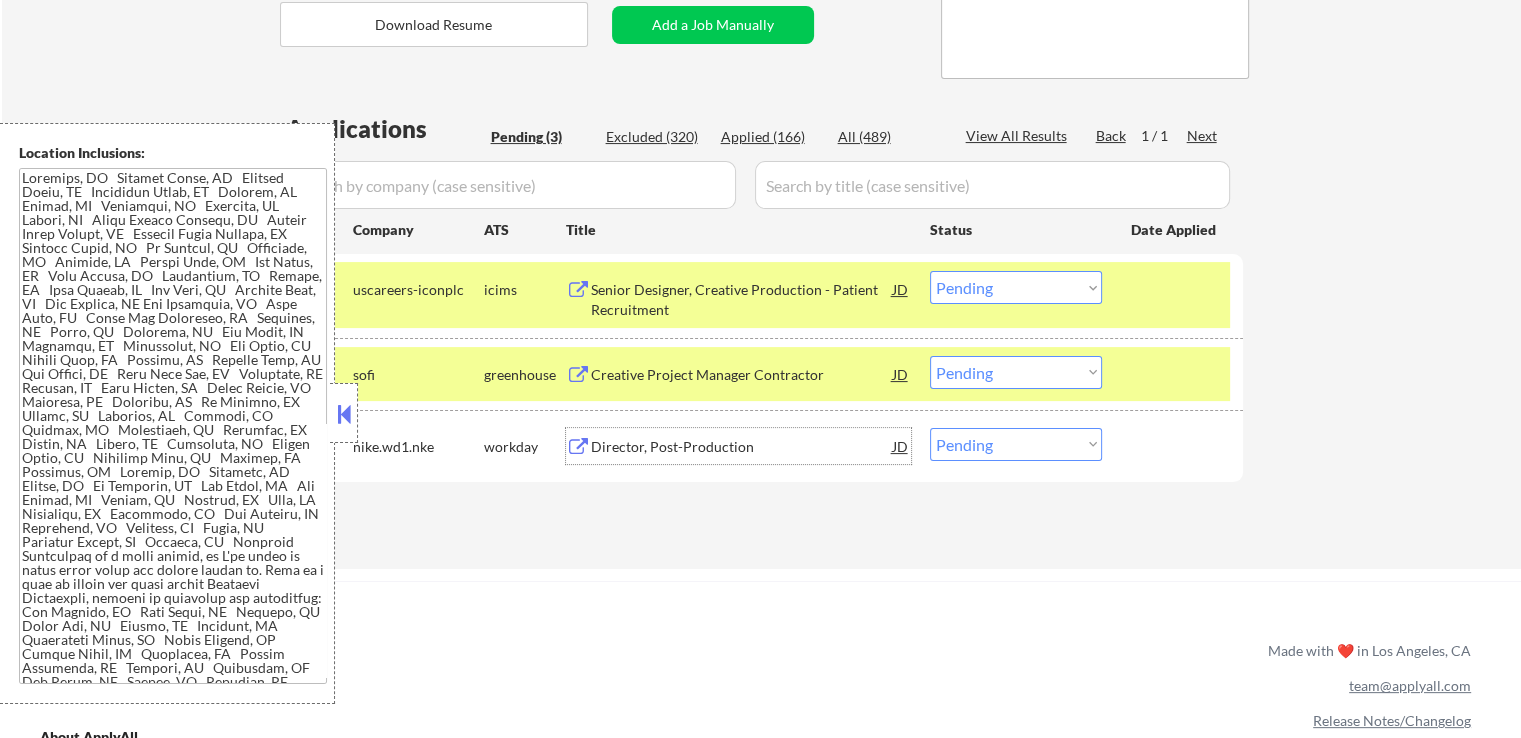 drag, startPoint x: 996, startPoint y: 370, endPoint x: 986, endPoint y: 385, distance: 18.027756 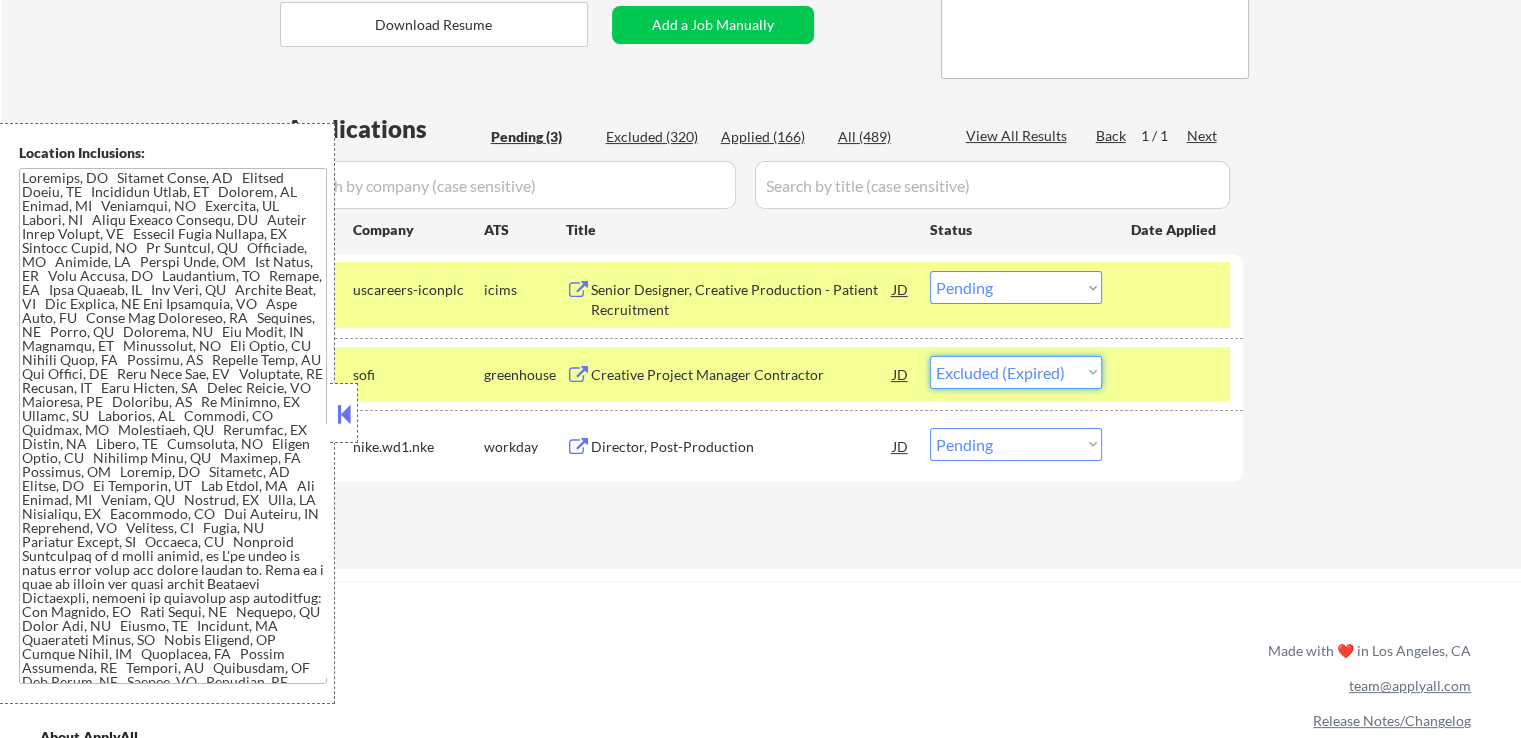 click on "Choose an option... Pending Applied Excluded (Questions) Excluded (Expired) Excluded (Location) Excluded (Bad Match) Excluded (Blocklist) Excluded (Salary) Excluded (Other)" at bounding box center [1016, 372] 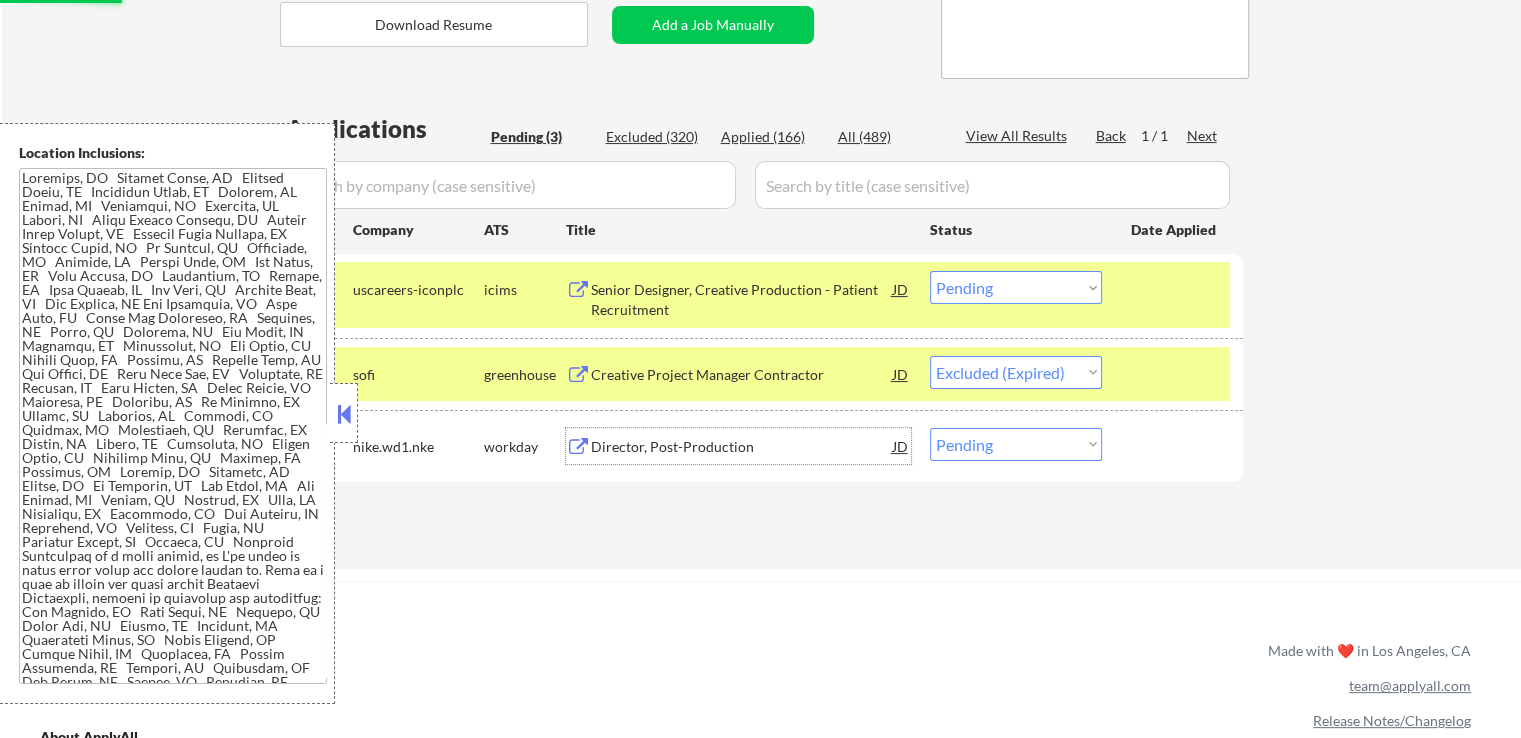 click on "Director, Post-Production" at bounding box center (742, 447) 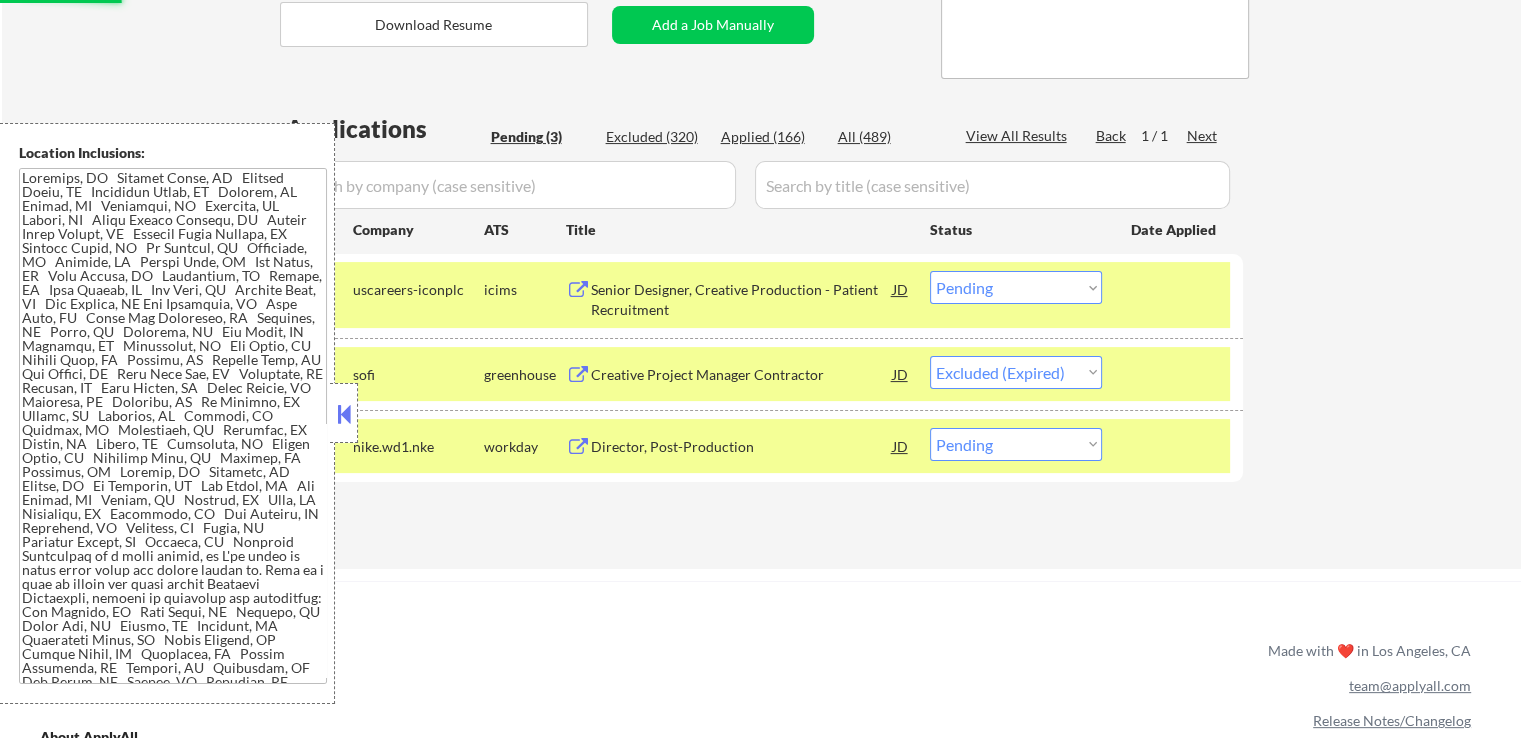 select on ""pending"" 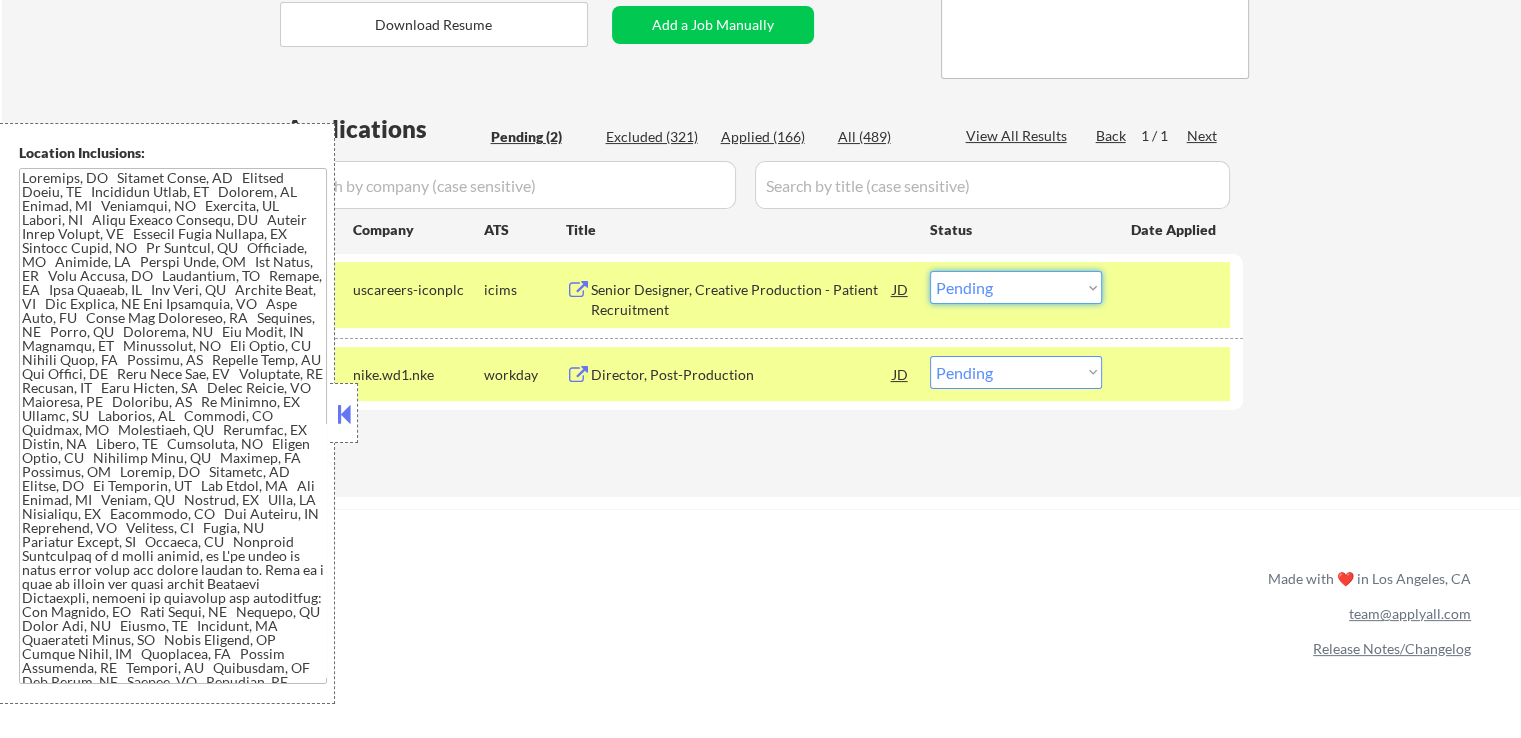 drag, startPoint x: 969, startPoint y: 283, endPoint x: 976, endPoint y: 299, distance: 17.464249 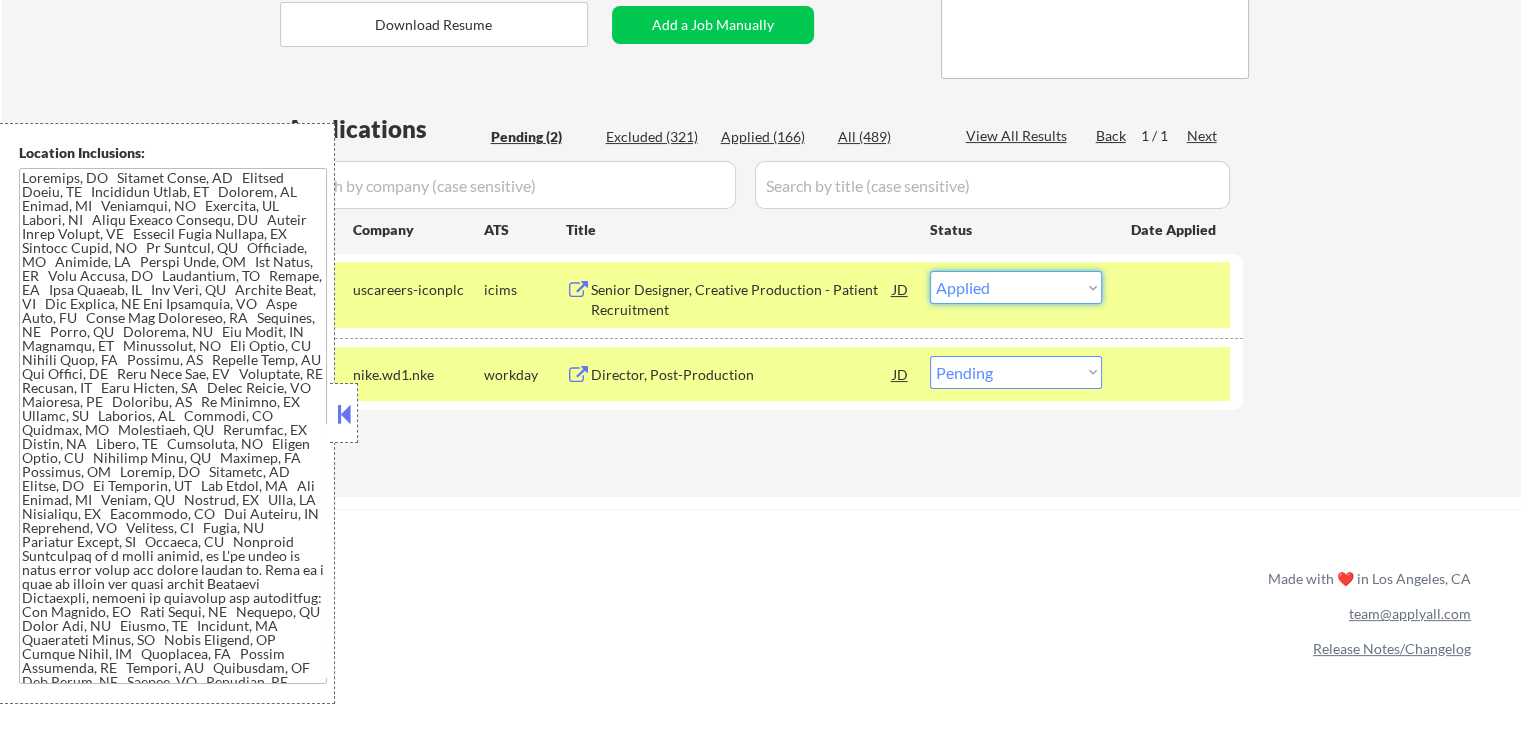 click on "Choose an option... Pending Applied Excluded (Questions) Excluded (Expired) Excluded (Location) Excluded (Bad Match) Excluded (Blocklist) Excluded (Salary) Excluded (Other)" at bounding box center [1016, 287] 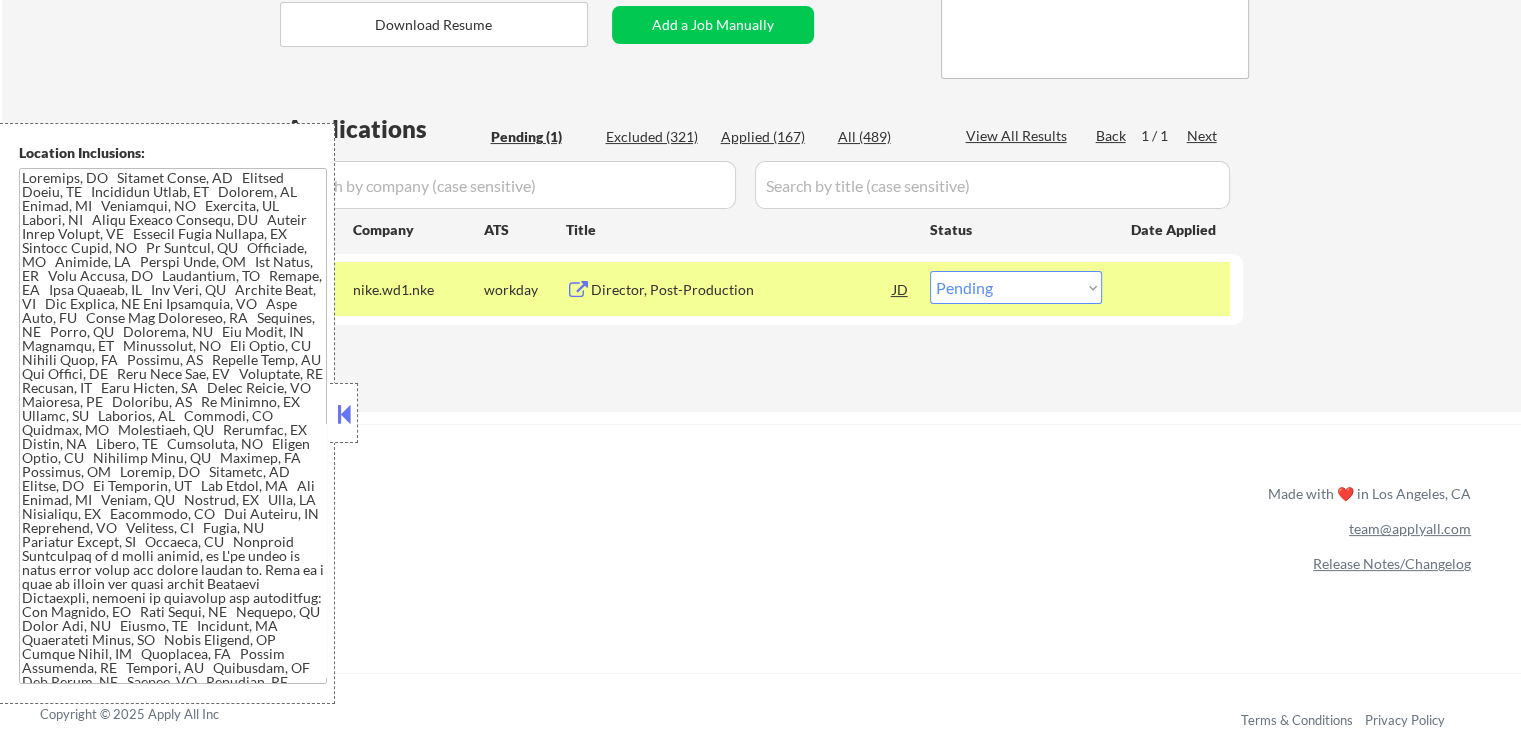 click on "Choose an option... Pending Applied Excluded (Questions) Excluded (Expired) Excluded (Location) Excluded (Bad Match) Excluded (Blocklist) Excluded (Salary) Excluded (Other)" at bounding box center [1016, 287] 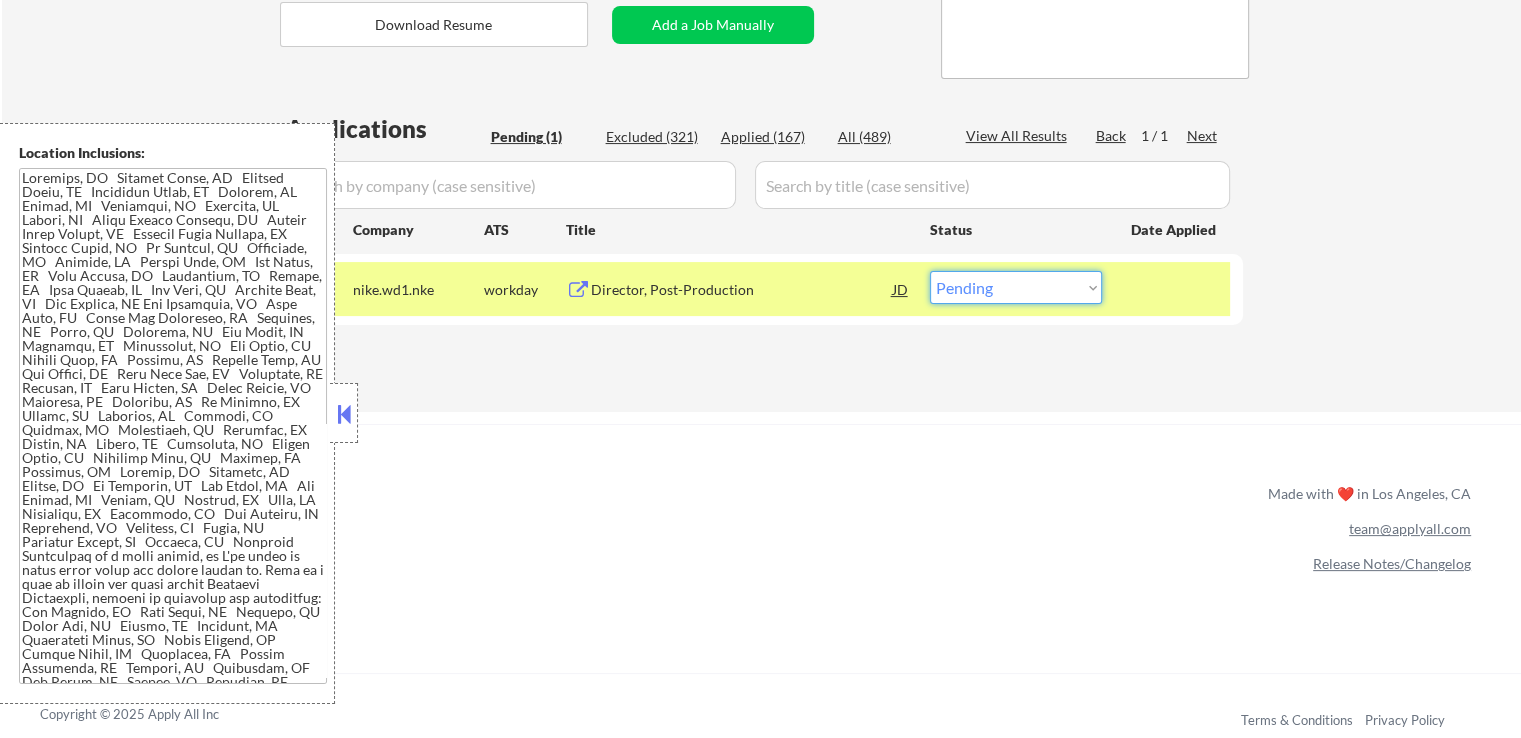 select on ""applied"" 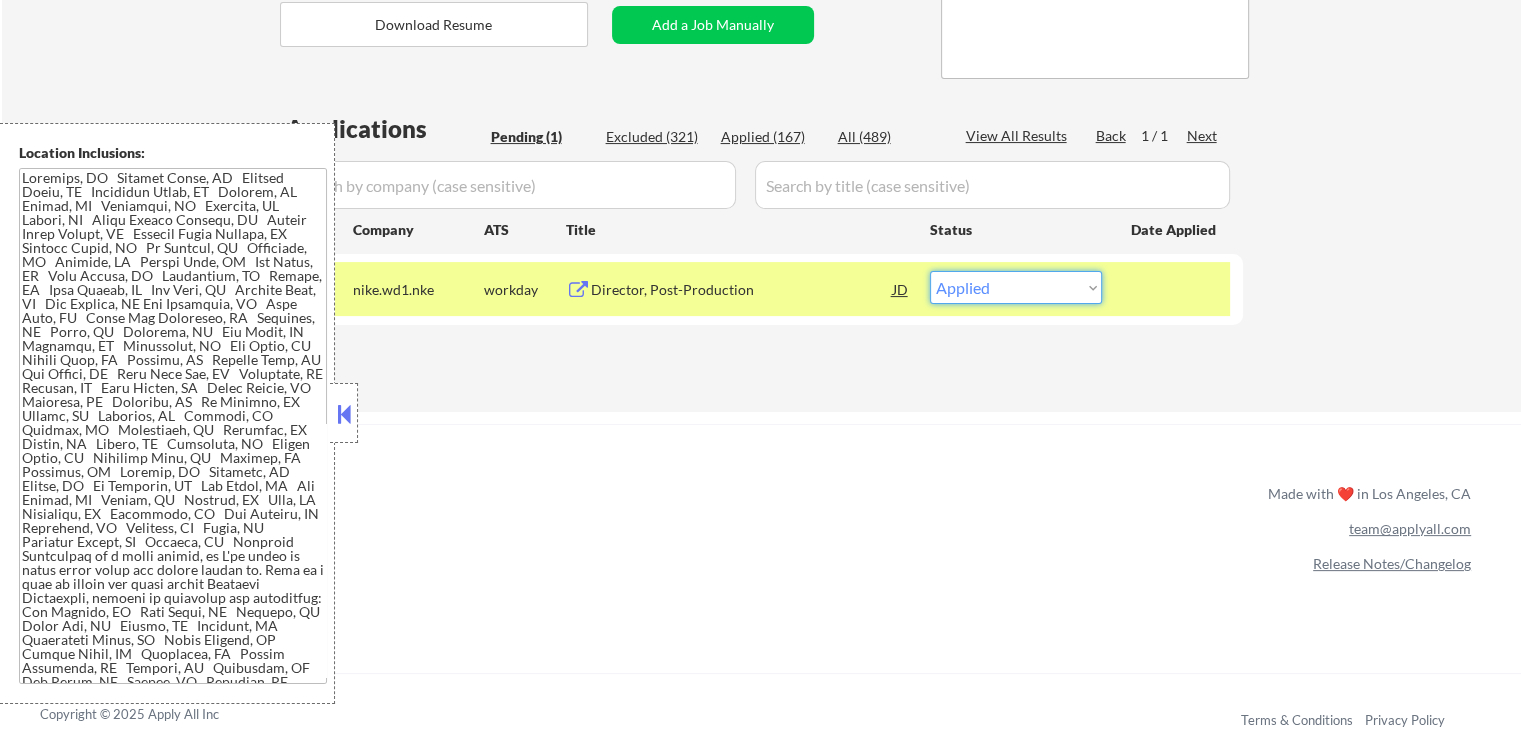 click on "Choose an option... Pending Applied Excluded (Questions) Excluded (Expired) Excluded (Location) Excluded (Bad Match) Excluded (Blocklist) Excluded (Salary) Excluded (Other)" at bounding box center [1016, 287] 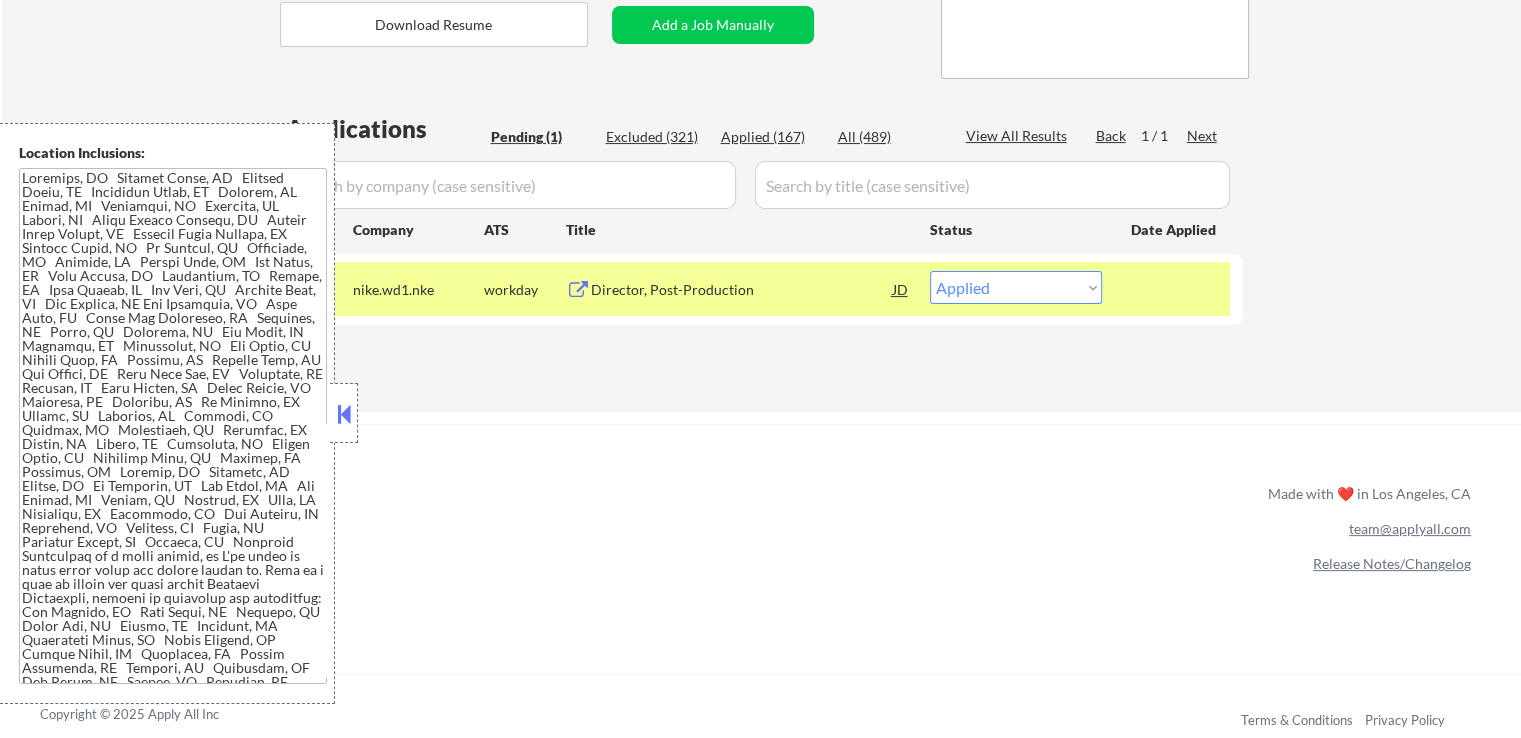 click on "Applications Pending (1) Excluded (321) Applied (167) All (489) View All Results Back 1 / 1
Next Company ATS Title Status Date Applied #1 nike.wd1.nke workday Director, Post-Production JD warning_amber Choose an option... Pending Applied Excluded (Questions) Excluded (Expired) Excluded (Location) Excluded (Bad Match) Excluded (Blocklist) Excluded (Salary) Excluded (Other) success #2 nike.wd1.nke workday Director, Post-Production JD Choose an option... Pending Applied Excluded (Questions) Excluded (Expired) Excluded (Location) Excluded (Bad Match) Excluded (Blocklist) Excluded (Salary) Excluded (Other) success #3 nike.wd1.nke workday Director, Post-Production JD Choose an option... Pending Applied Excluded (Questions) Excluded (Expired) Excluded (Location) Excluded (Bad Match) Excluded (Blocklist) Excluded (Salary) Excluded (Other) #4 nike.wd1.nke workday Director, Post-Production JD Choose an option... Pending Applied Excluded (Questions) Excluded (Expired) Excluded (Location) Excluded (Bad Match) #5 workday" at bounding box center (761, 243) 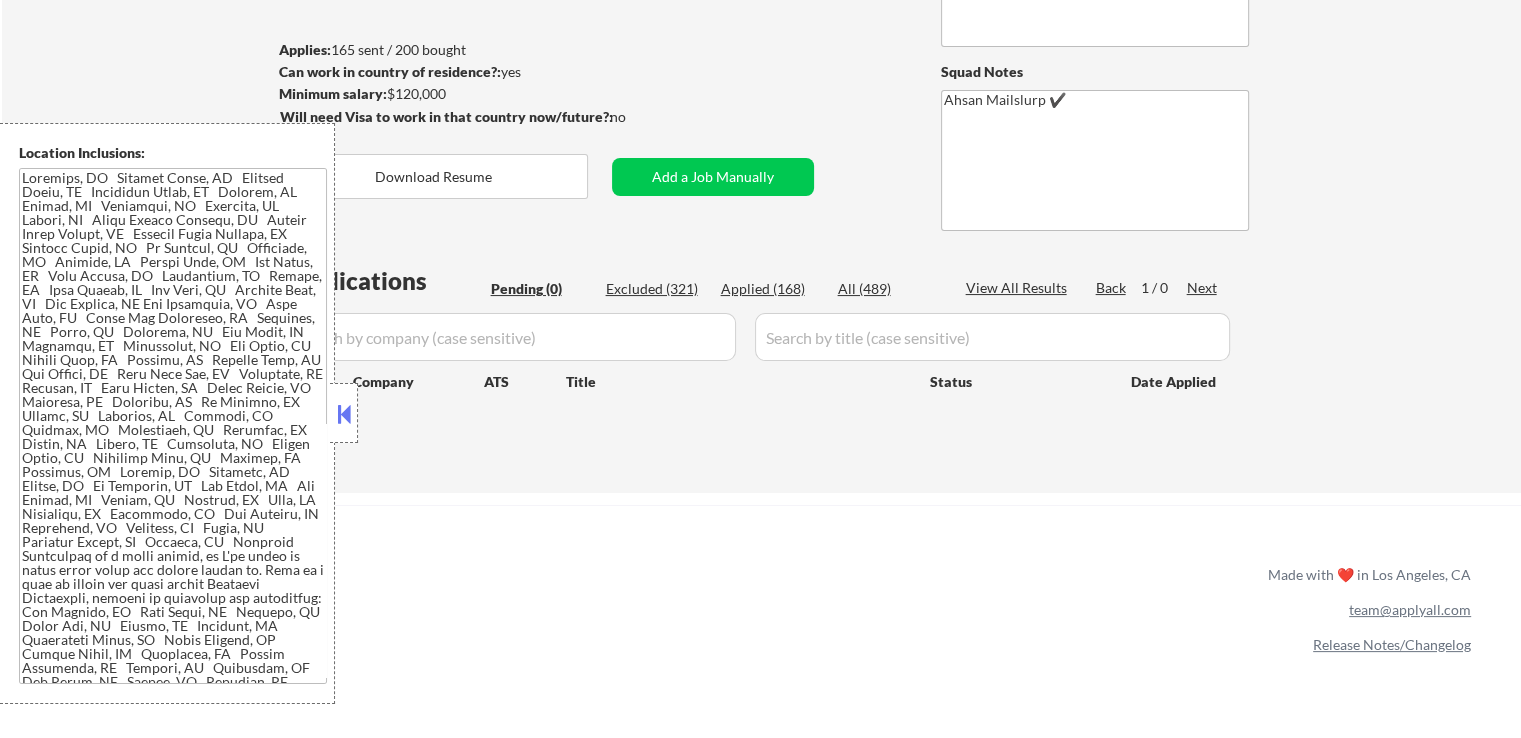 scroll, scrollTop: 116, scrollLeft: 0, axis: vertical 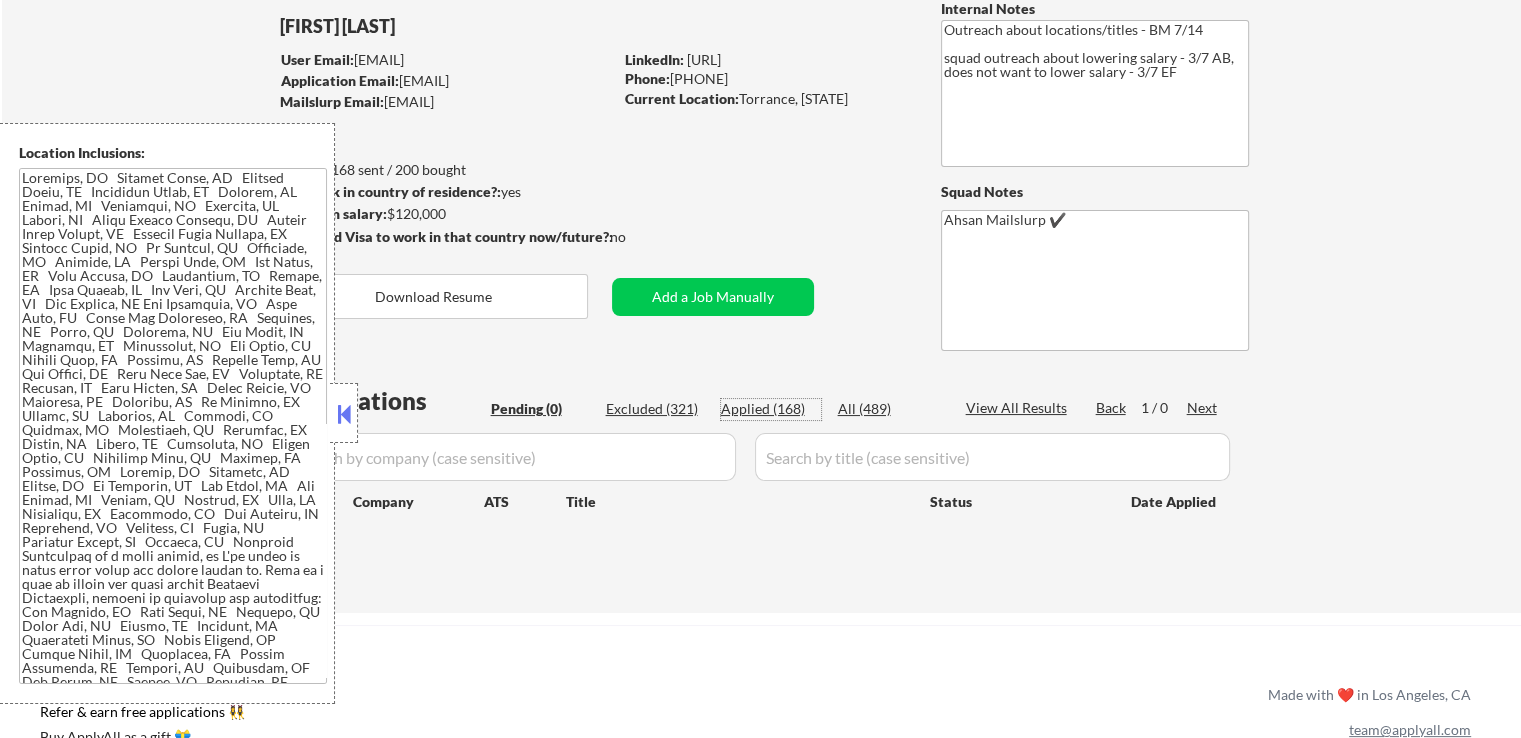 click on "Applied (168)" at bounding box center [771, 409] 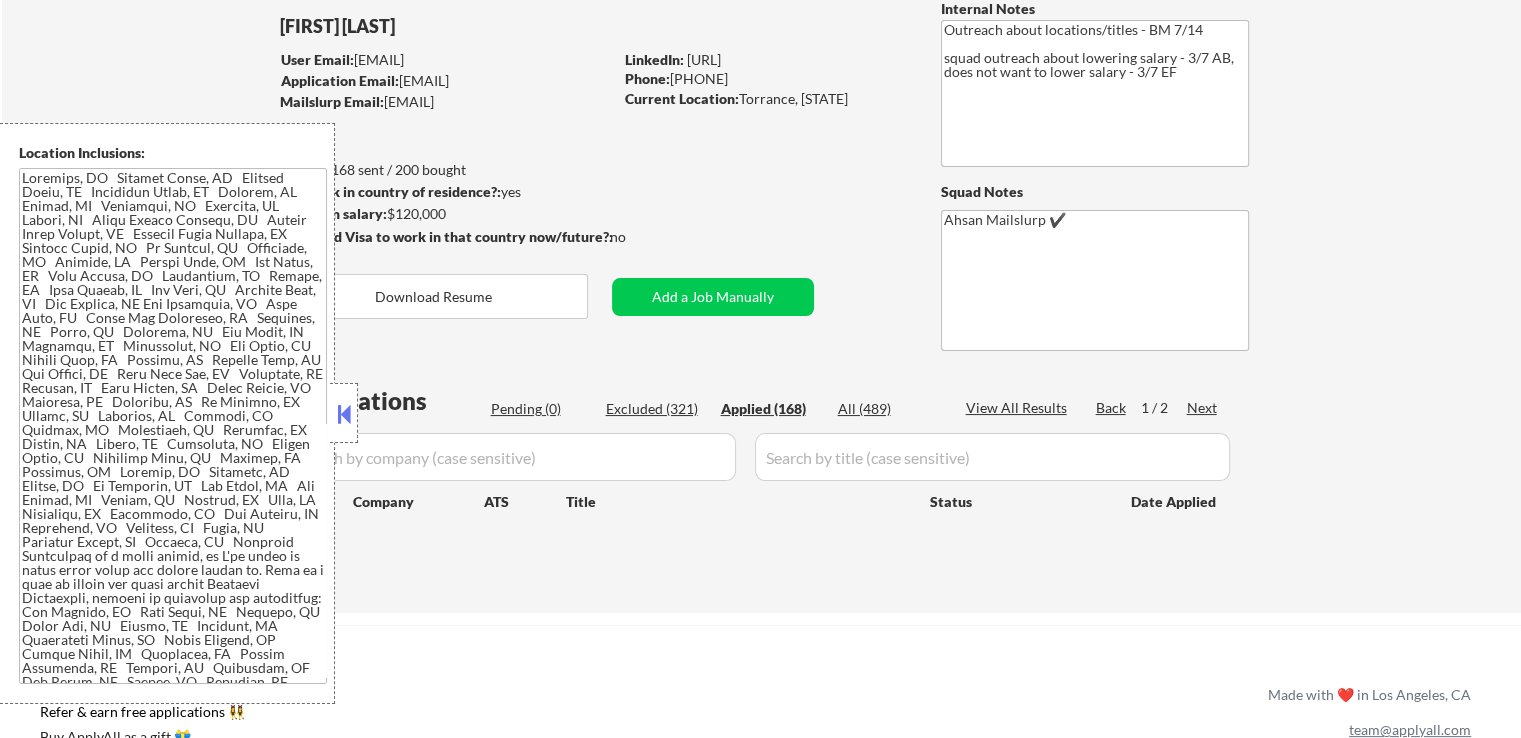 select on ""applied"" 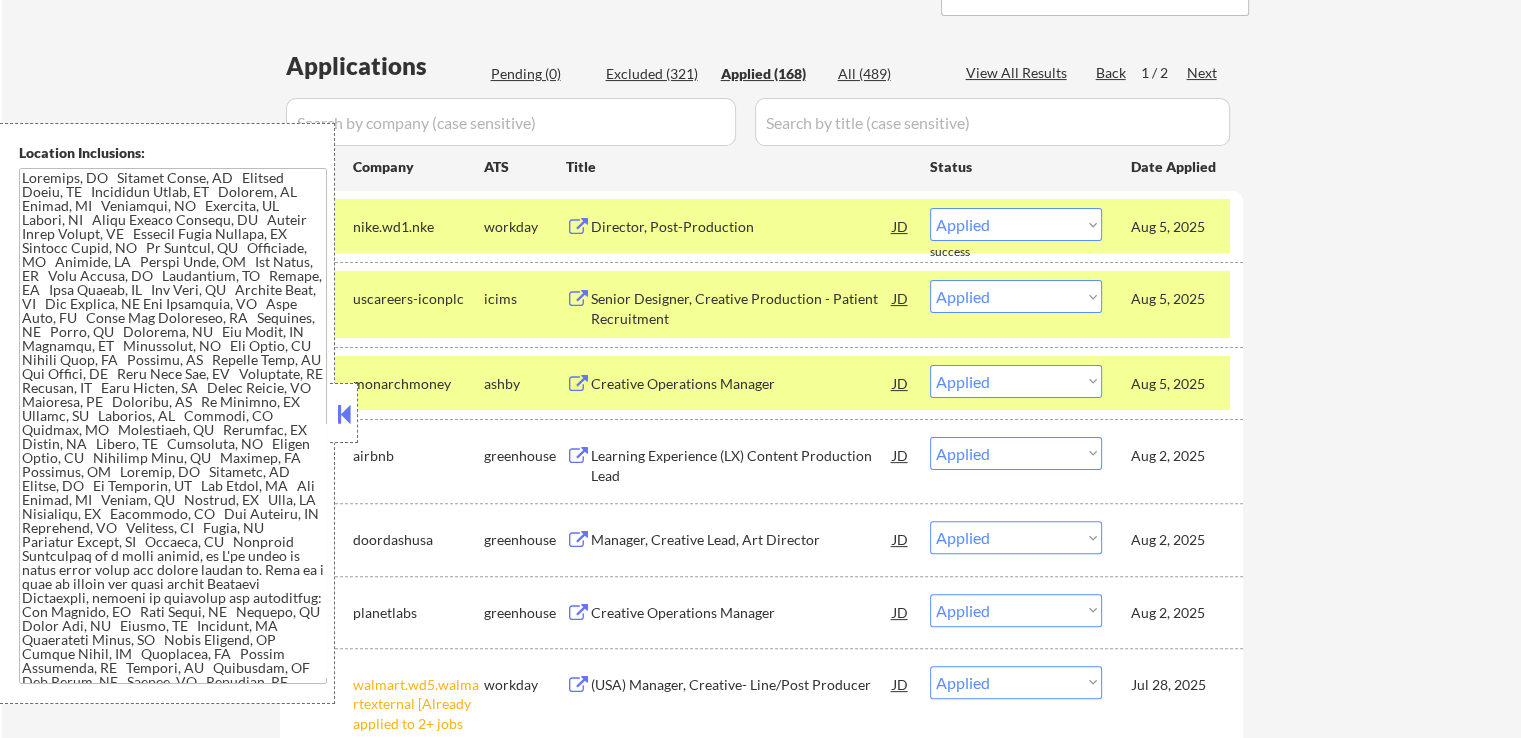 scroll, scrollTop: 416, scrollLeft: 0, axis: vertical 